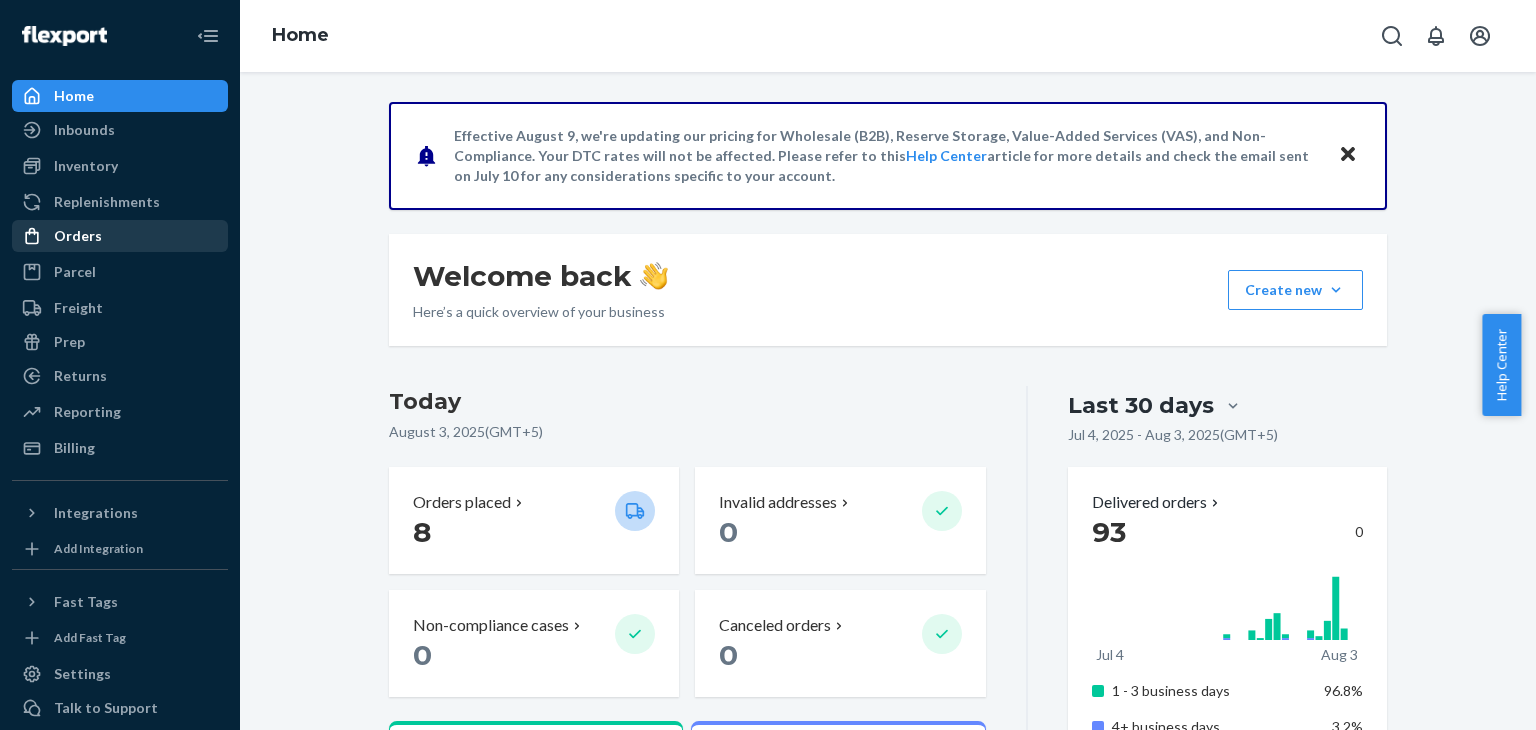 scroll, scrollTop: 0, scrollLeft: 0, axis: both 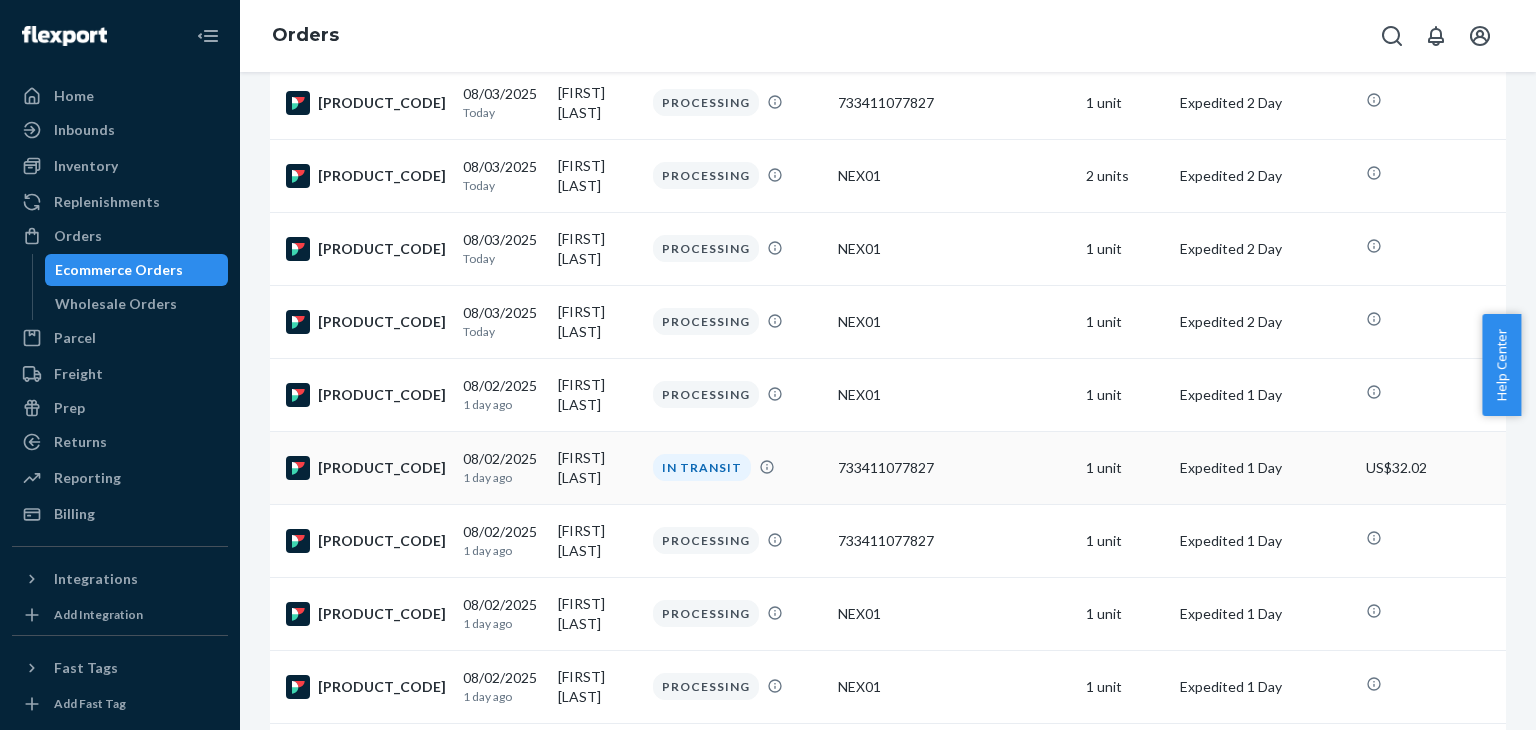 click on "[FIRST] [LAST]" at bounding box center (597, 467) 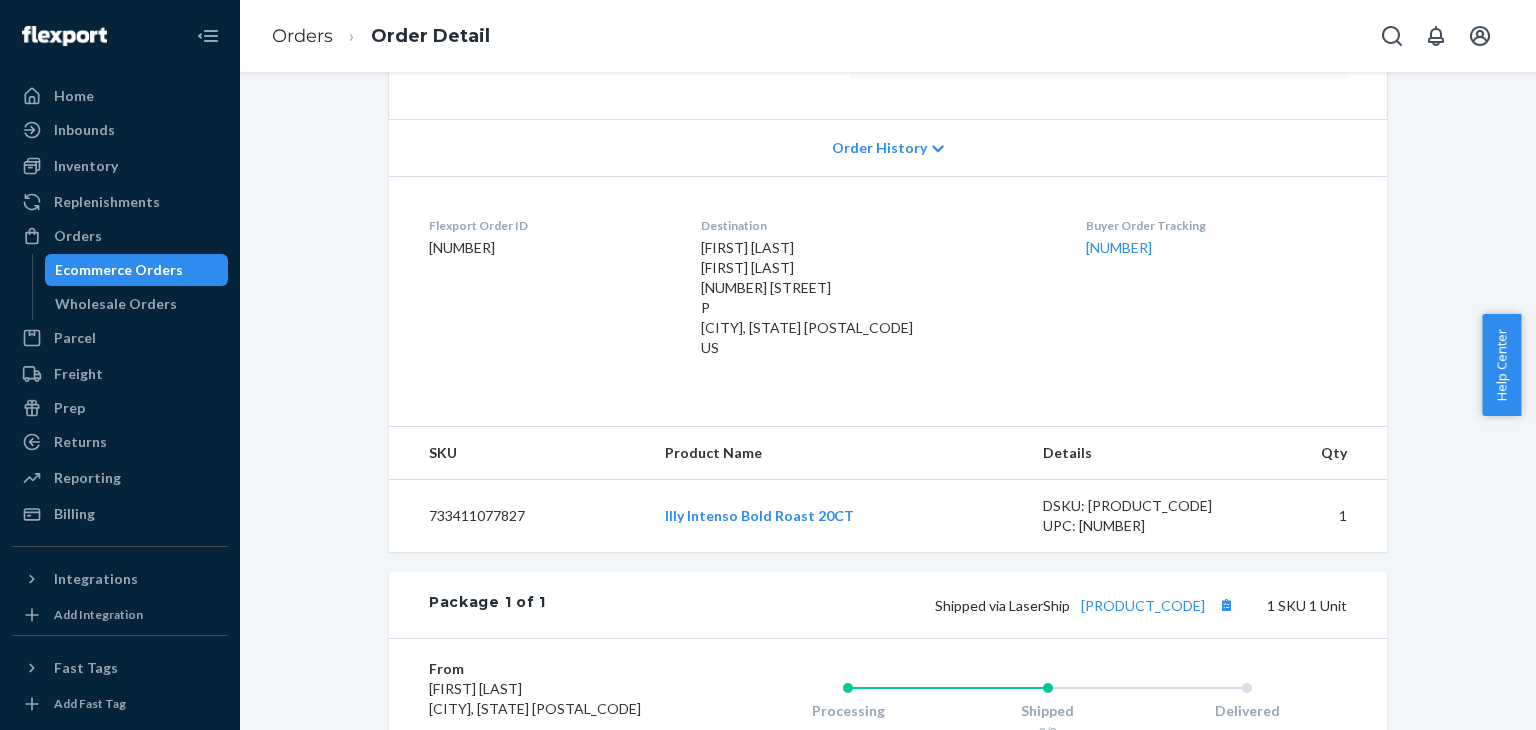 scroll, scrollTop: 0, scrollLeft: 0, axis: both 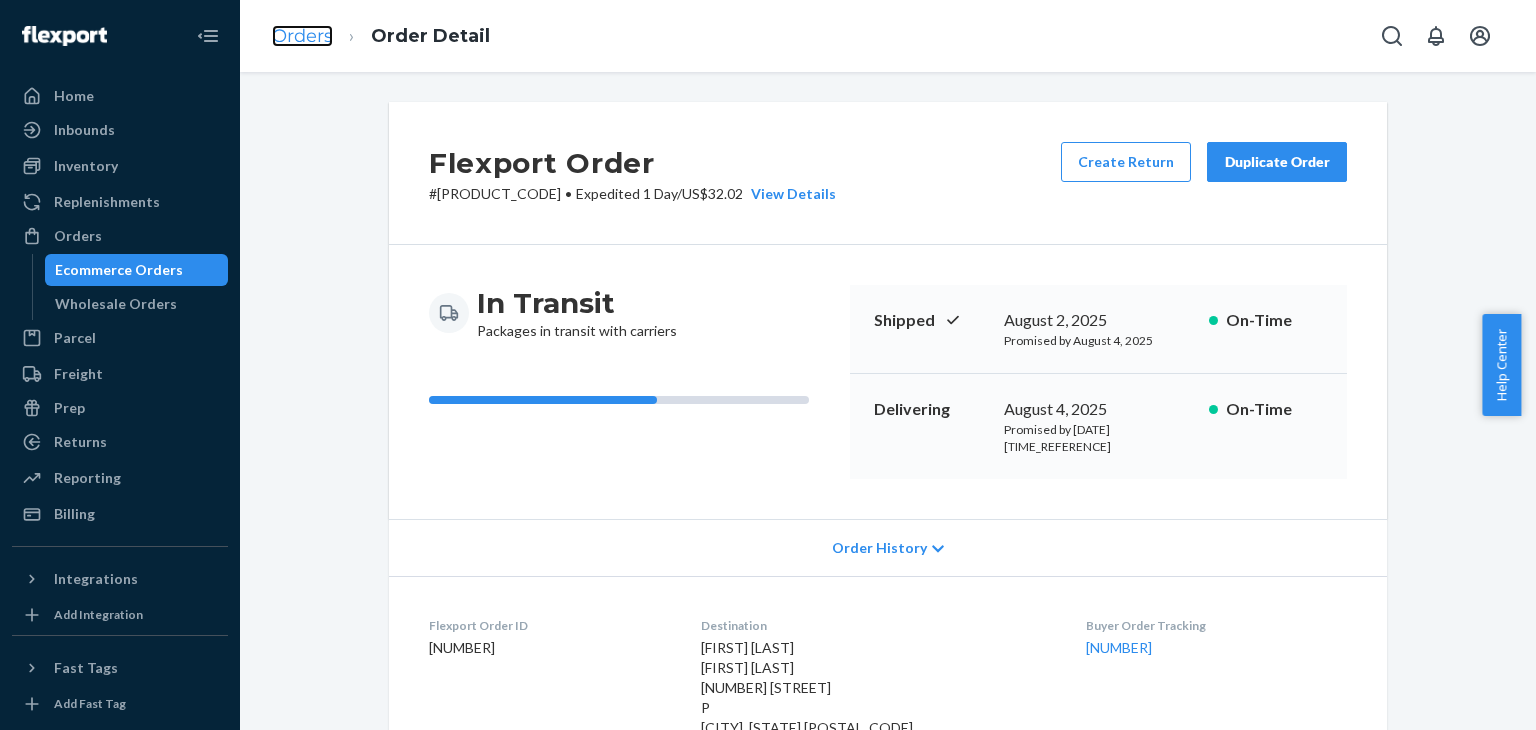 click on "Orders" at bounding box center (302, 36) 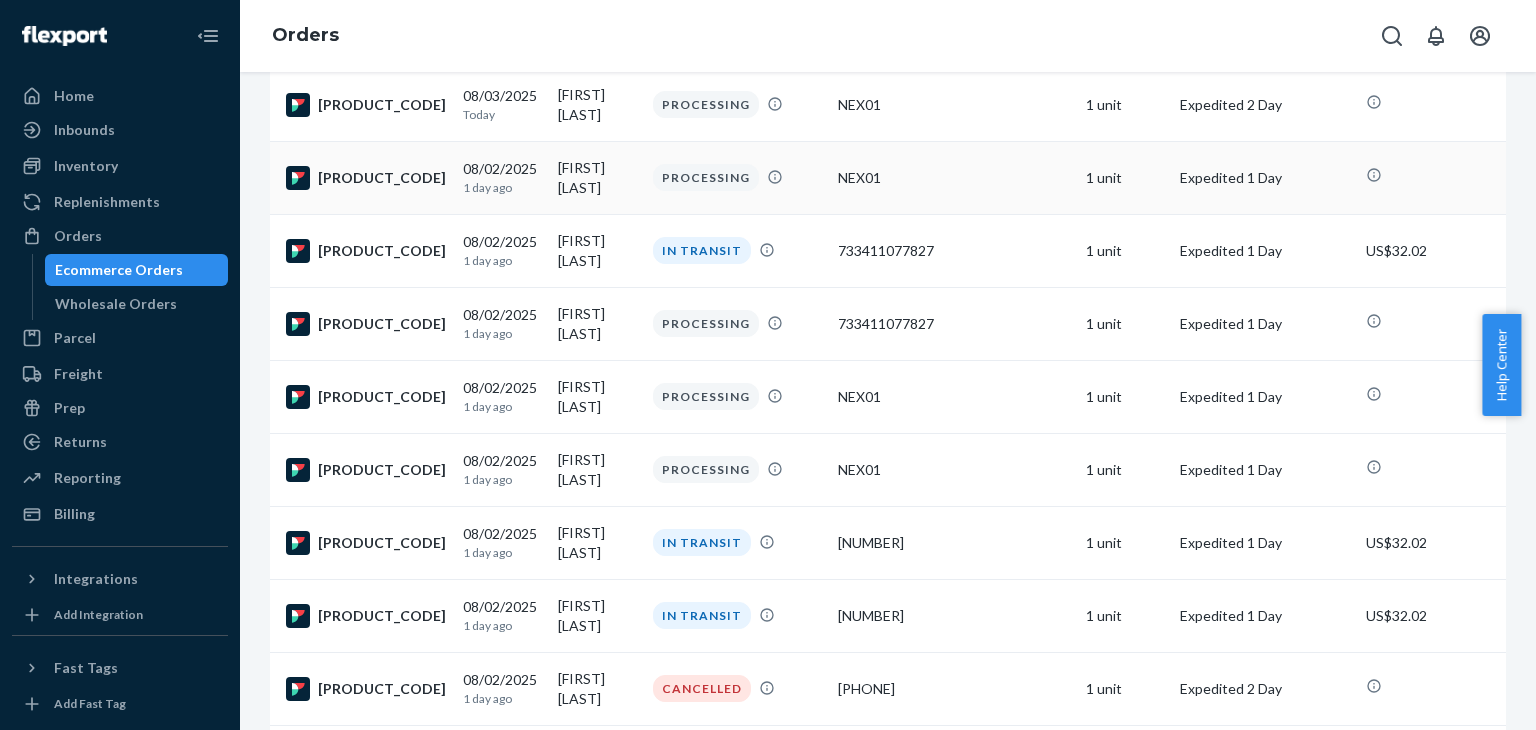 scroll, scrollTop: 800, scrollLeft: 0, axis: vertical 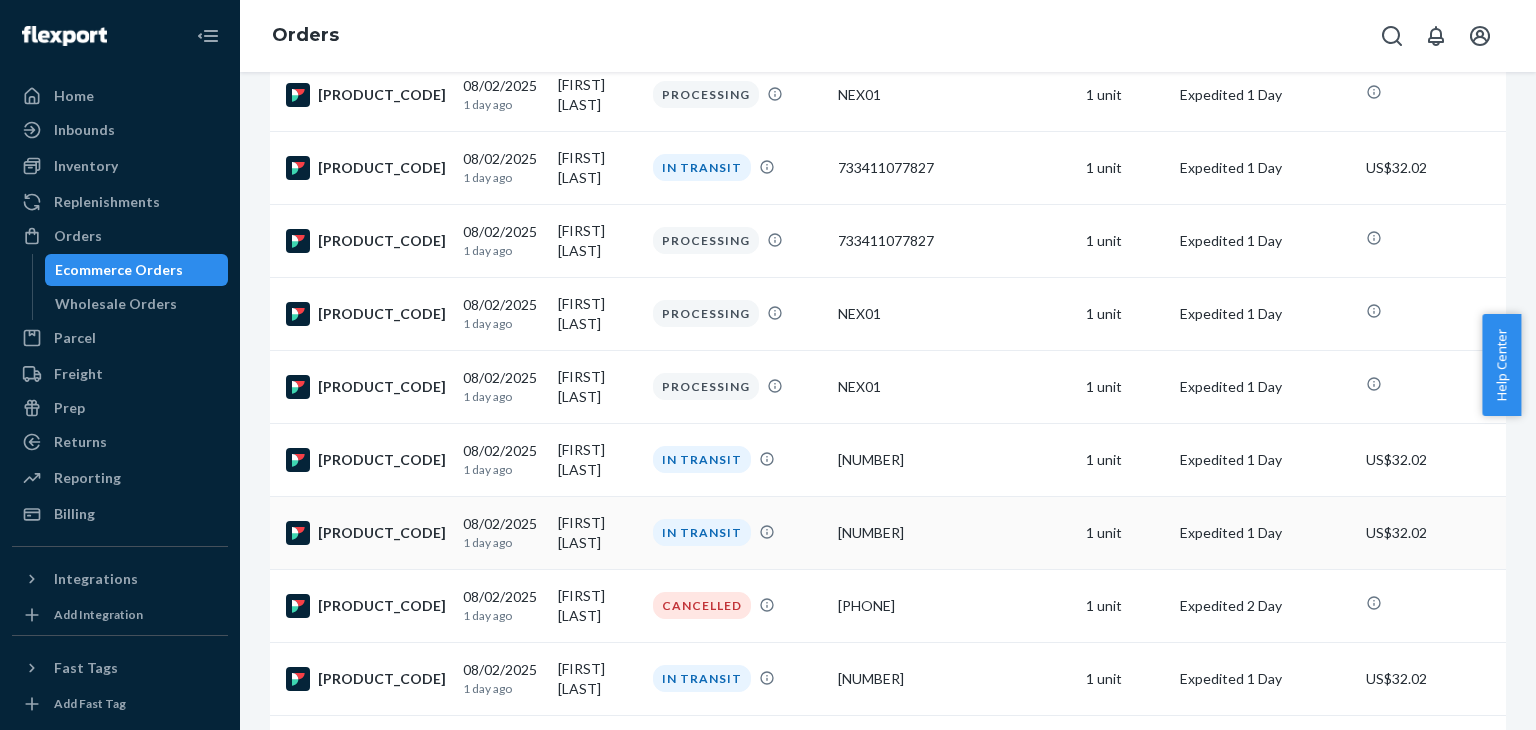 click on "IN TRANSIT" at bounding box center [737, 532] 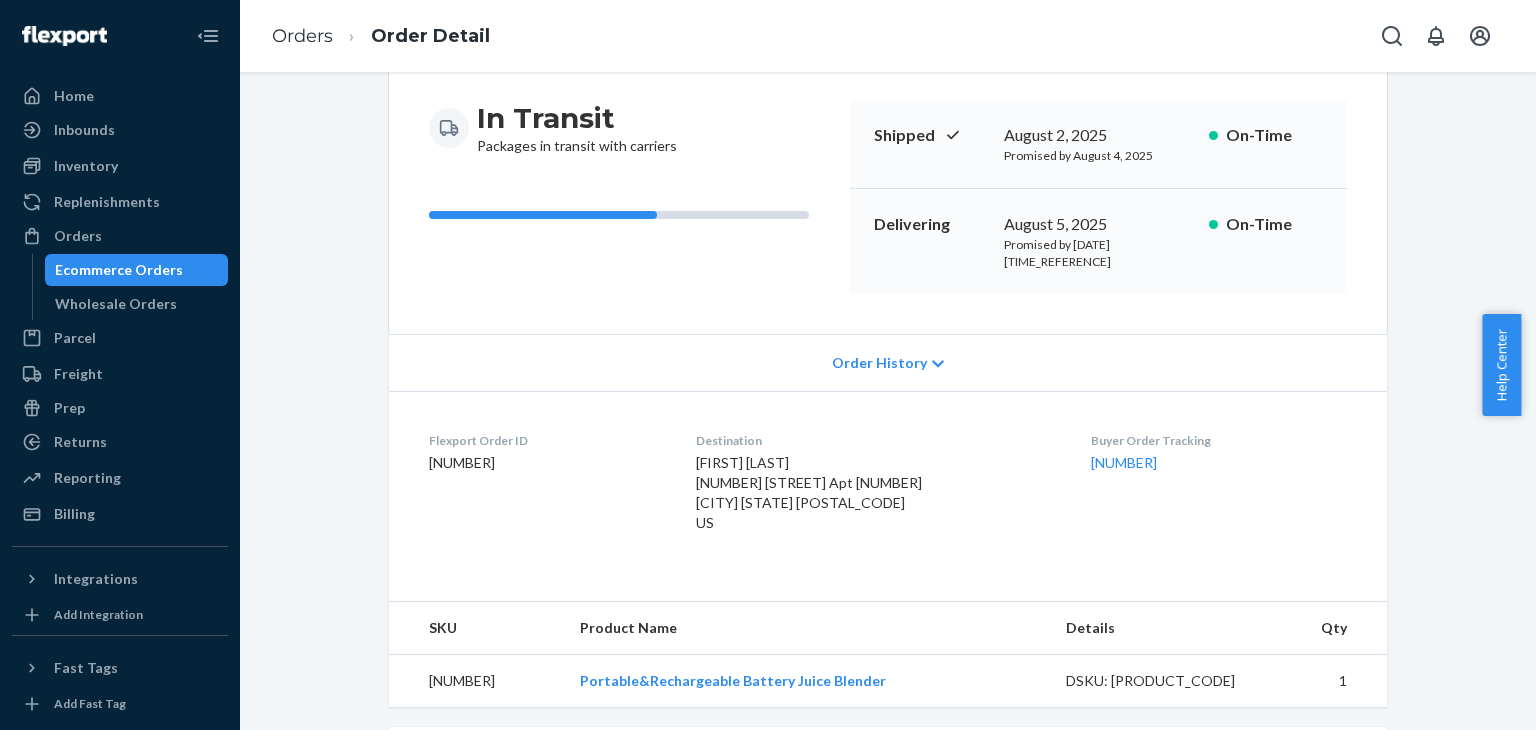 scroll, scrollTop: 0, scrollLeft: 0, axis: both 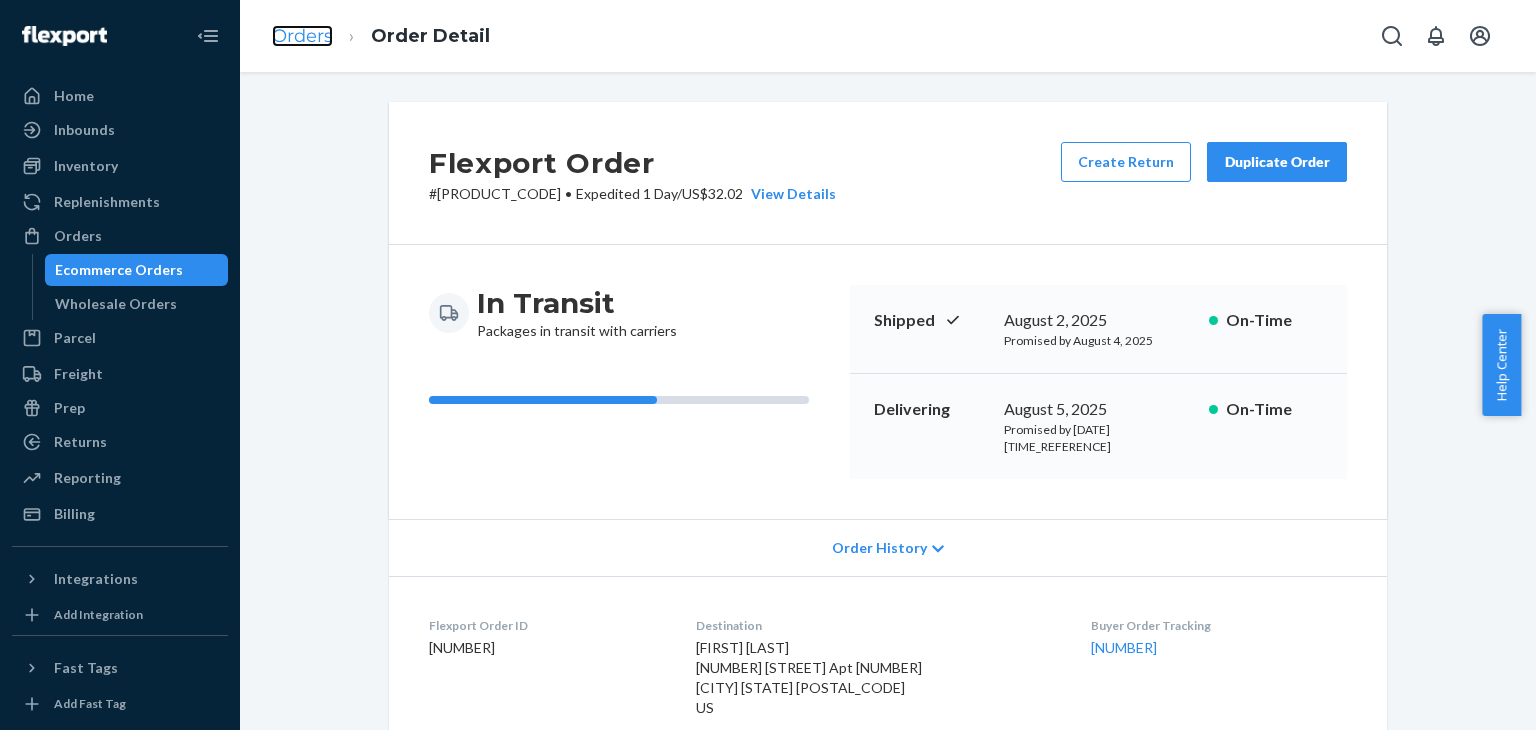 click on "Orders" at bounding box center [302, 36] 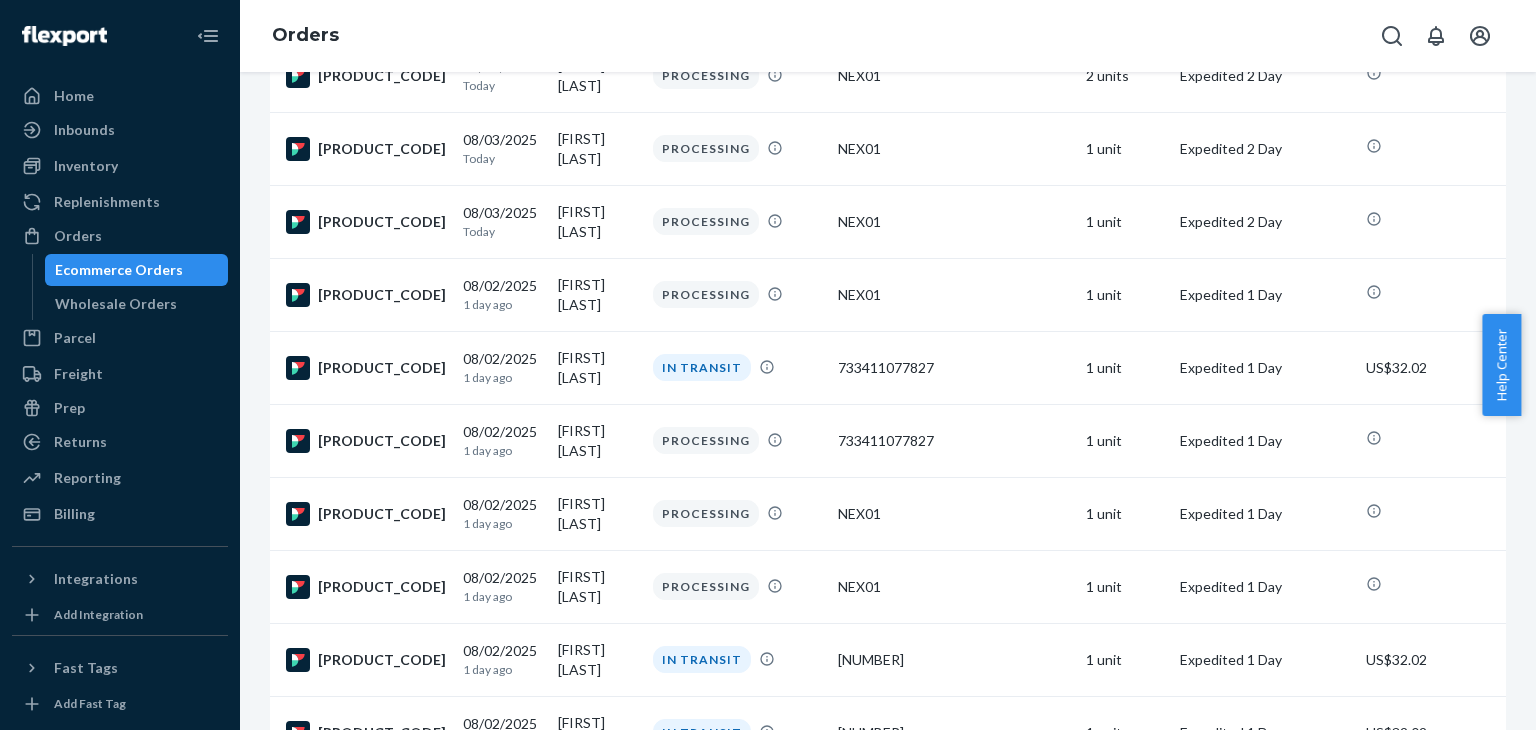 scroll, scrollTop: 900, scrollLeft: 0, axis: vertical 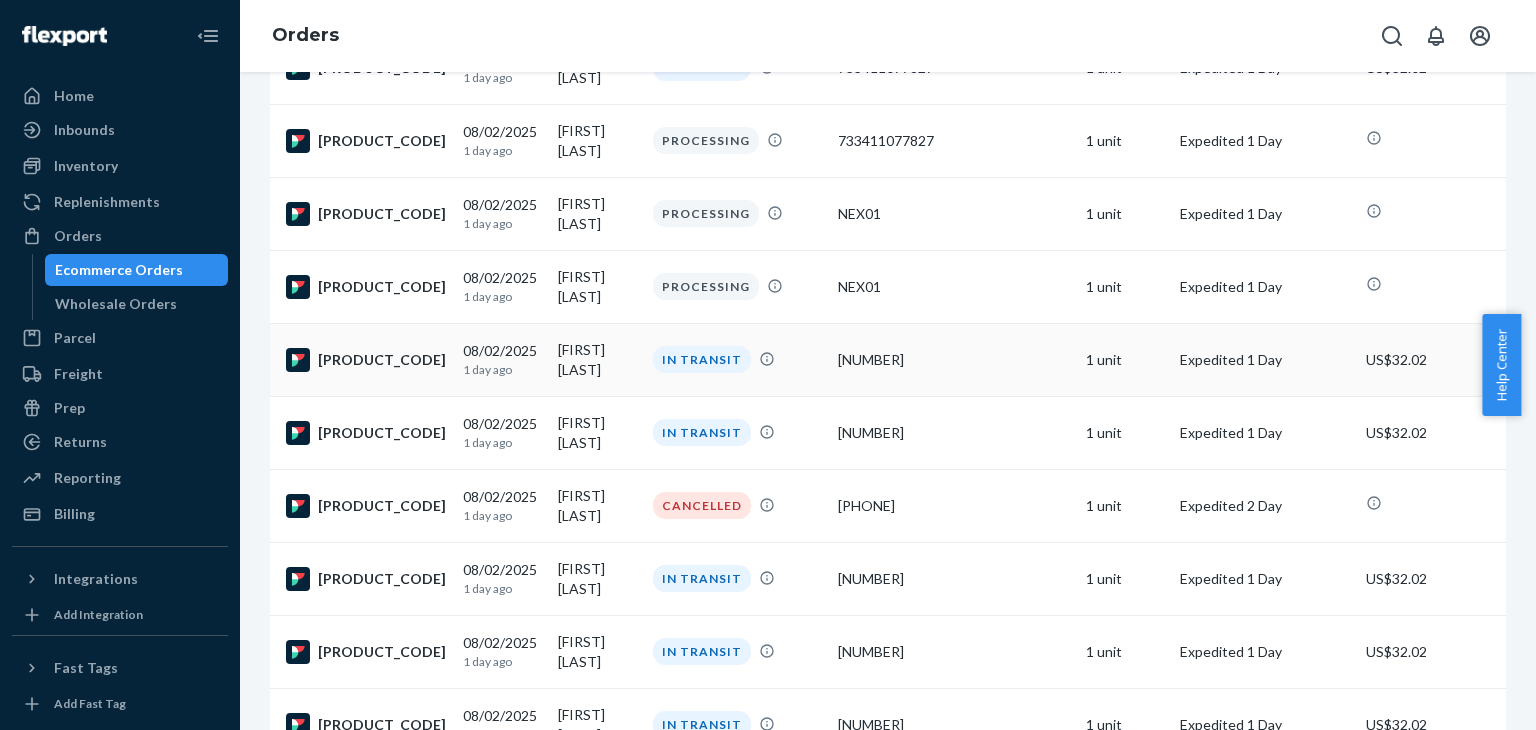 click on "[NUMBER]" at bounding box center [953, 360] 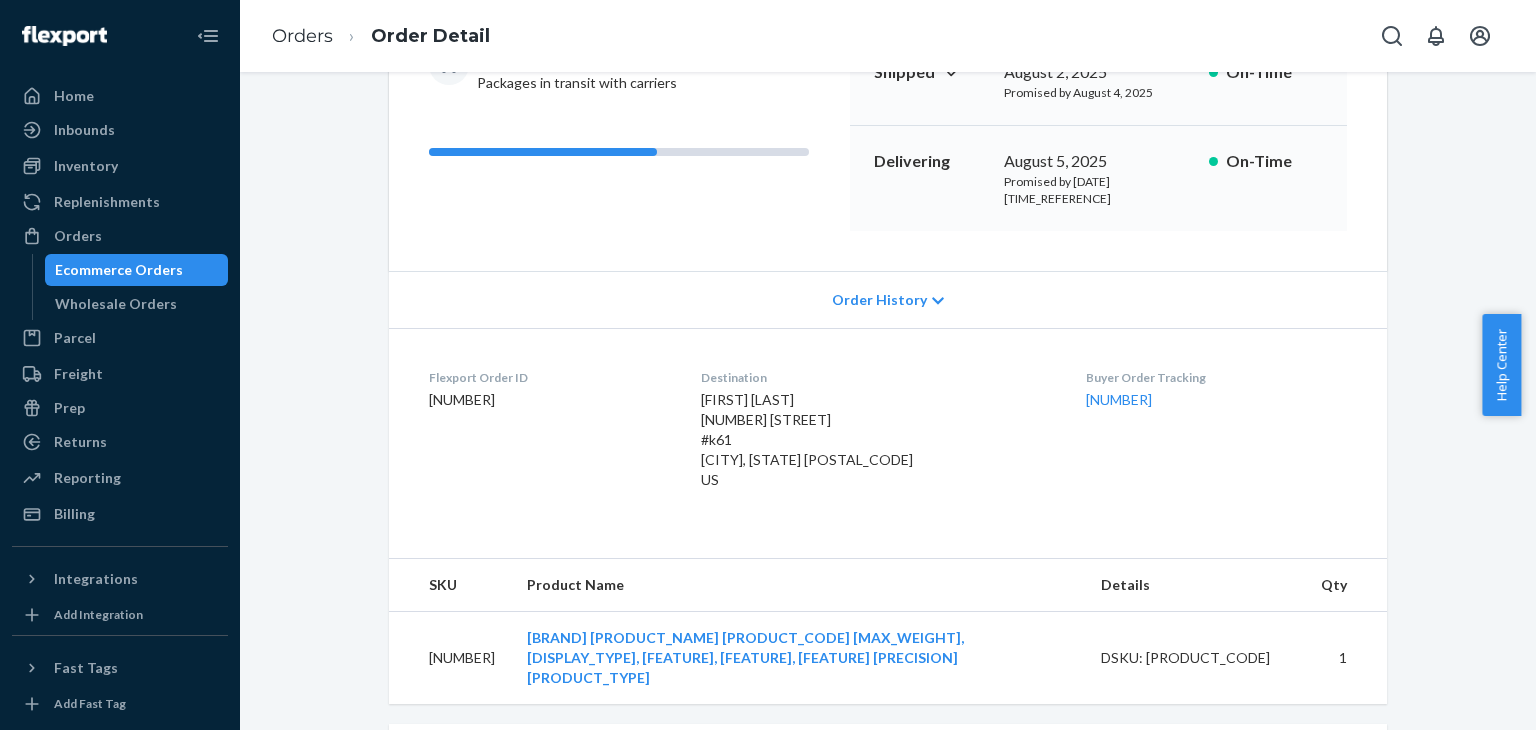 scroll, scrollTop: 0, scrollLeft: 0, axis: both 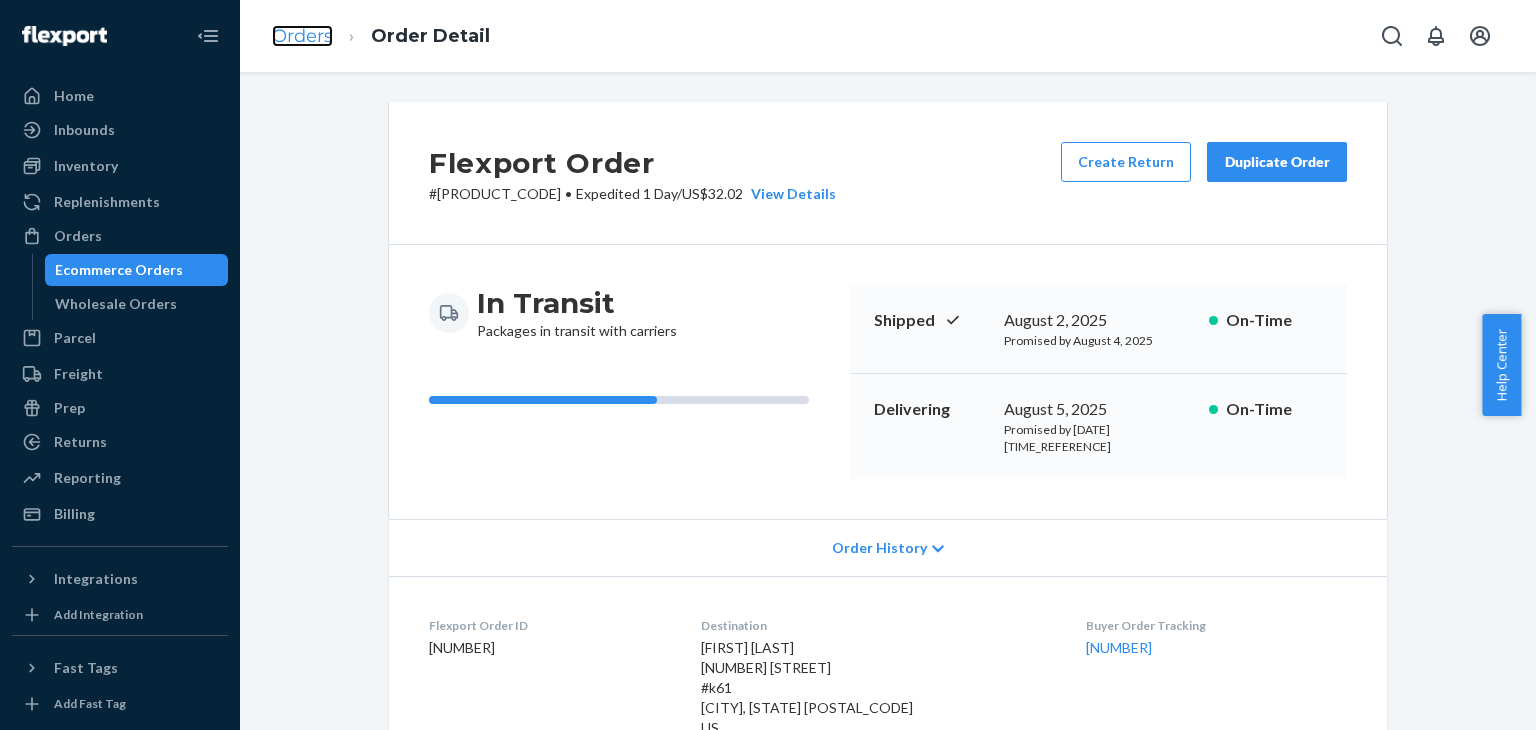 click on "Orders" at bounding box center (302, 36) 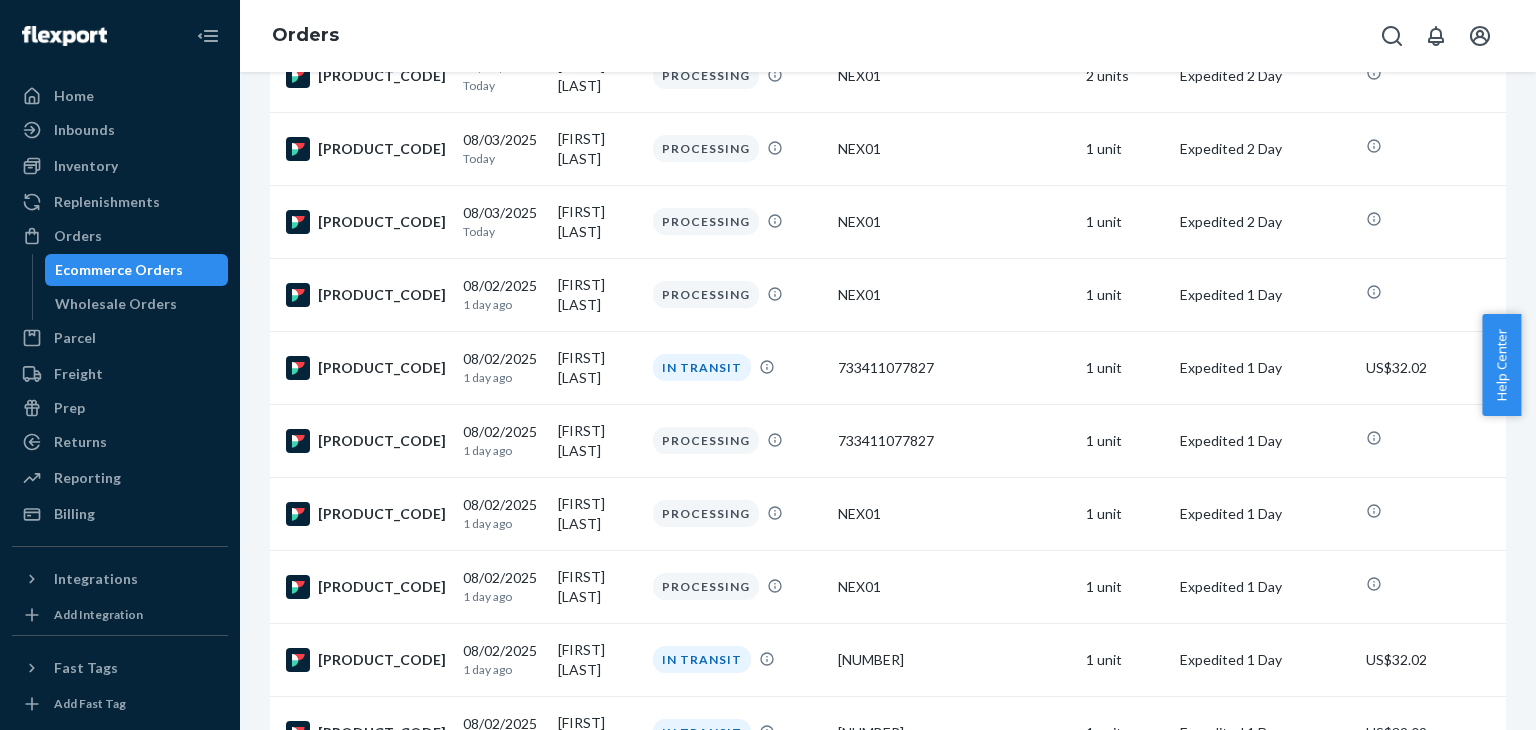 scroll, scrollTop: 0, scrollLeft: 0, axis: both 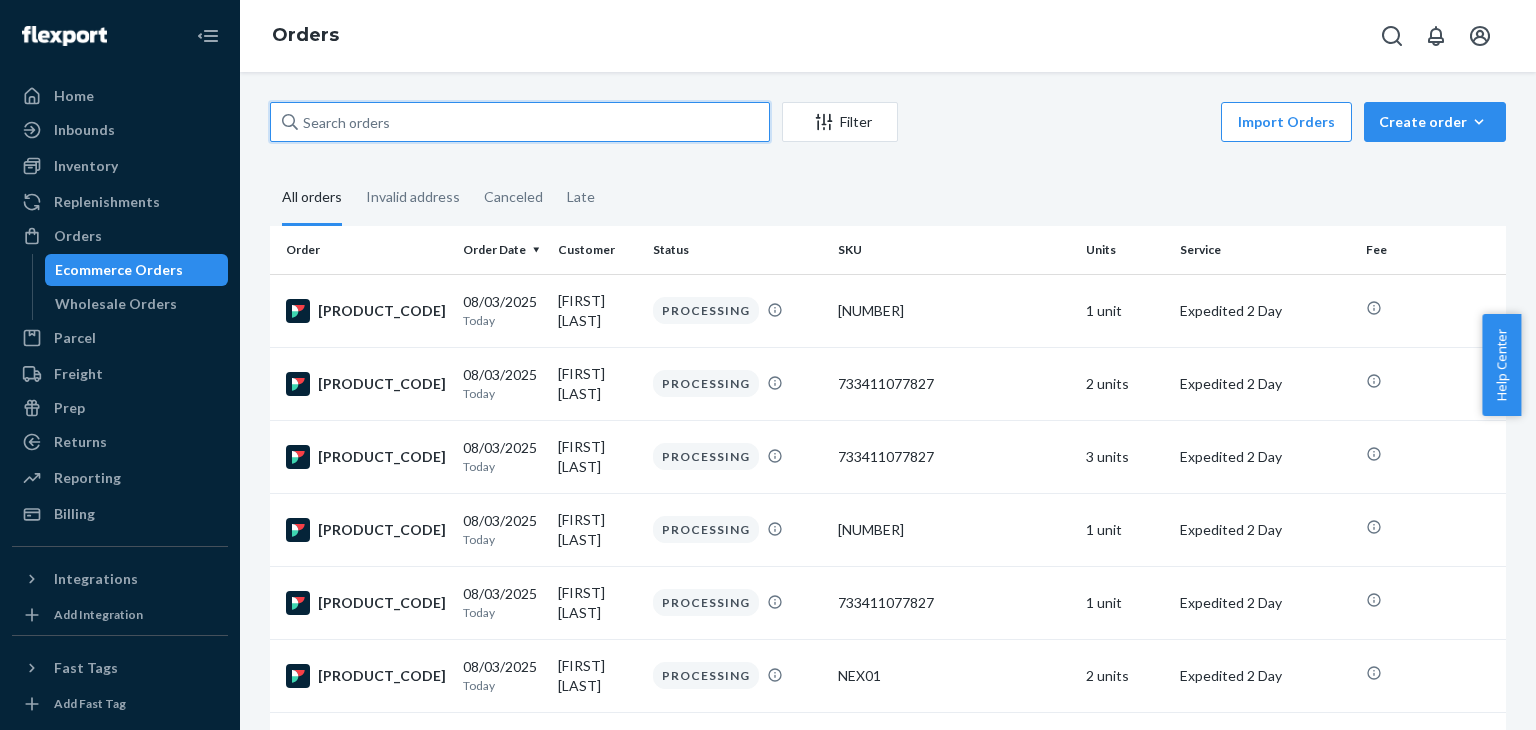 click at bounding box center [520, 122] 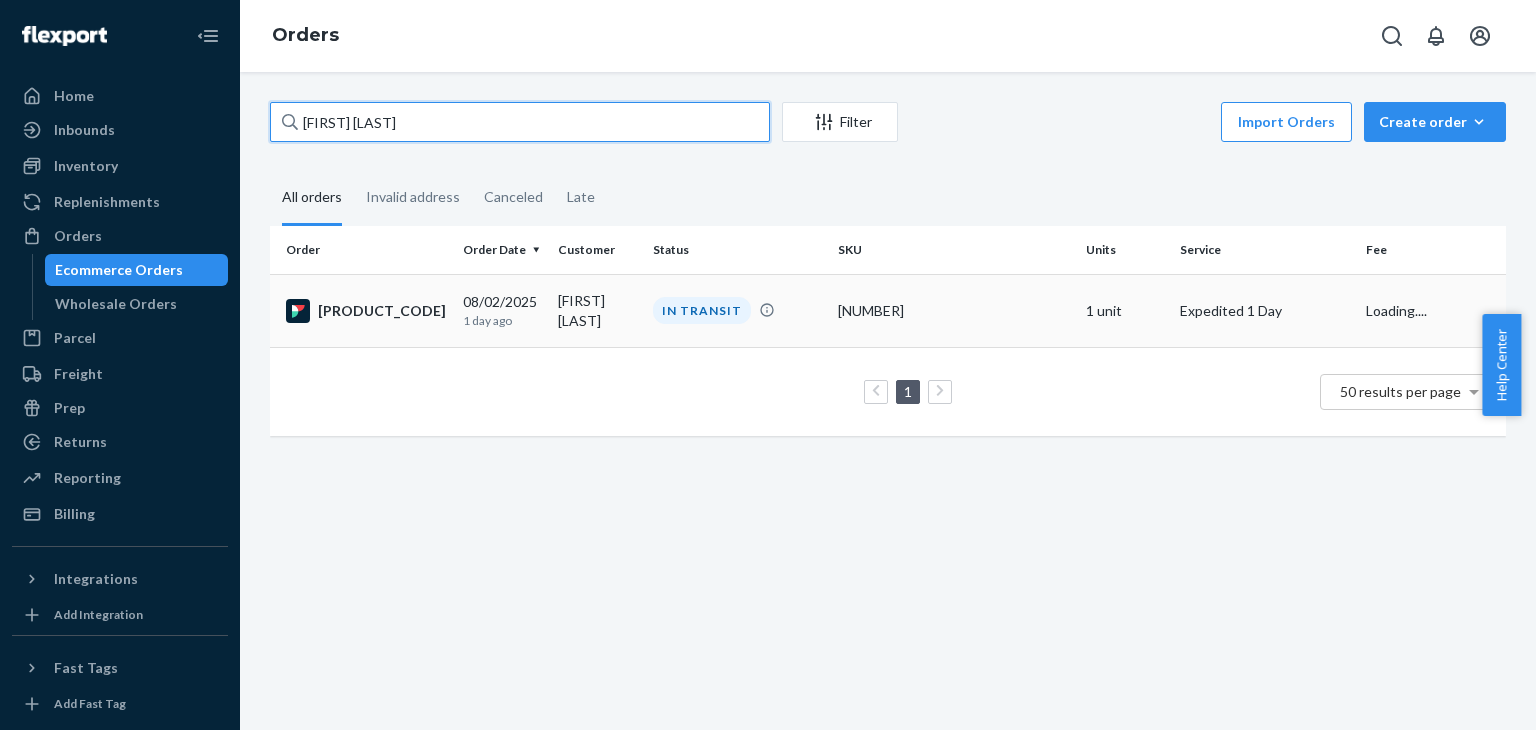 type on "[FIRST] [LAST]" 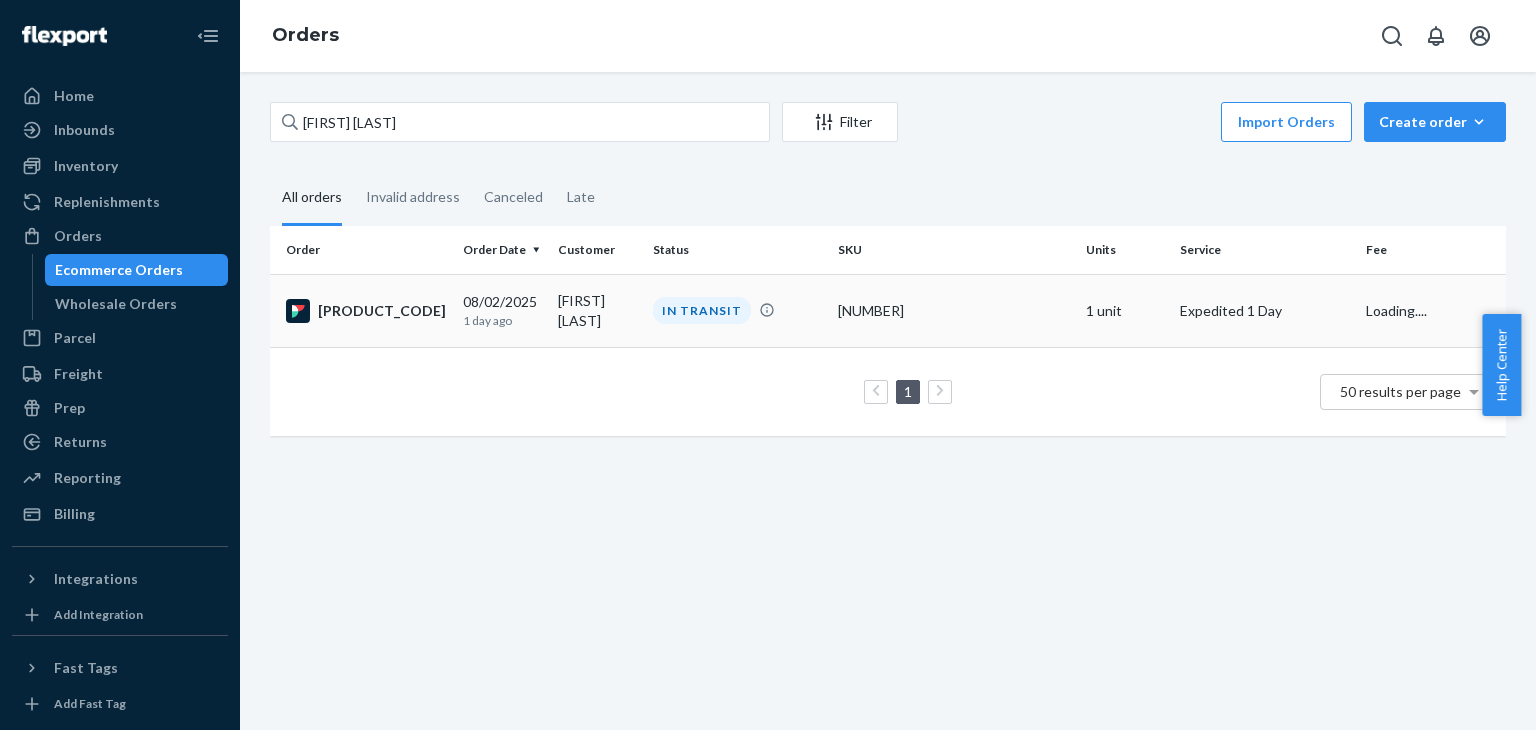 click on "[DATE] [TIME_REFERENCE]" at bounding box center (502, 310) 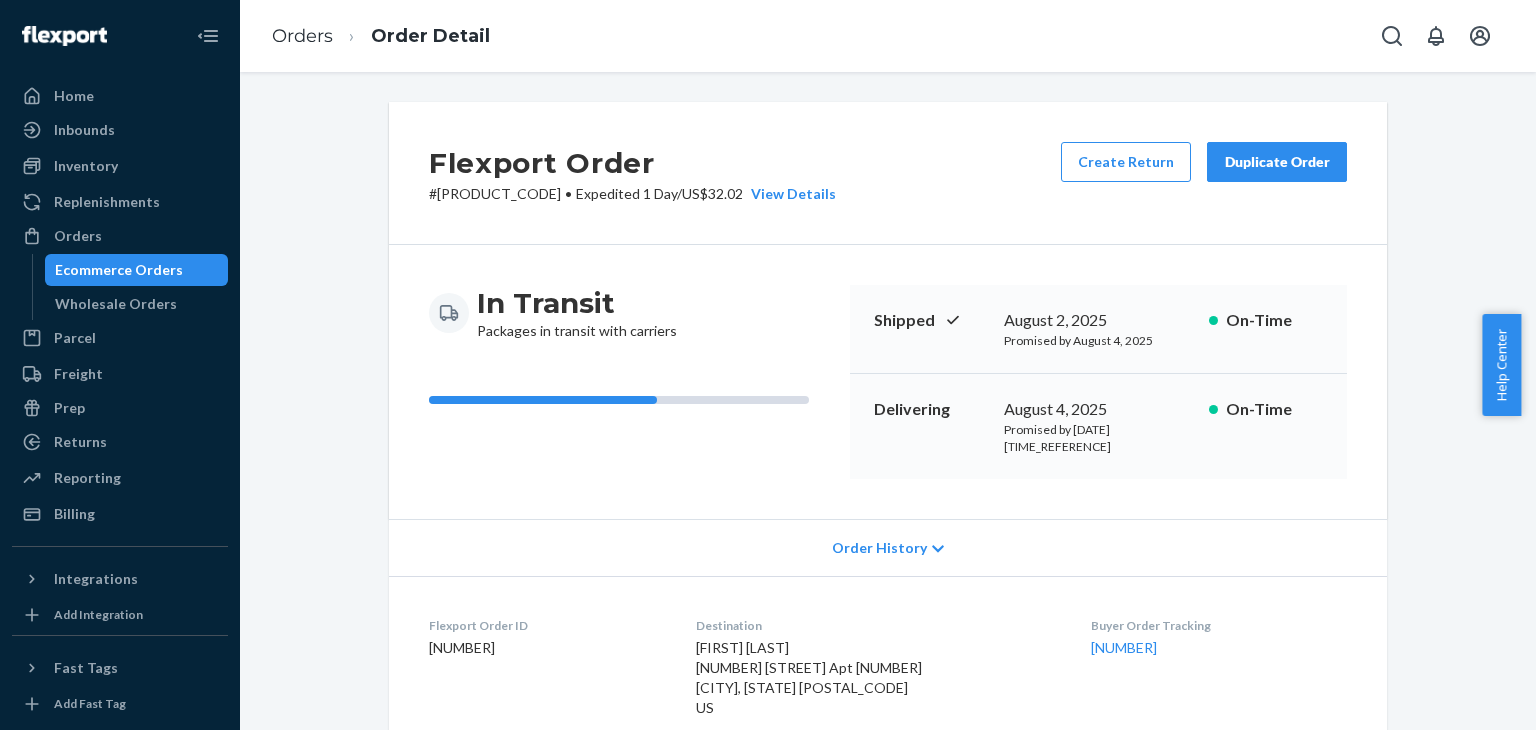 scroll, scrollTop: 300, scrollLeft: 0, axis: vertical 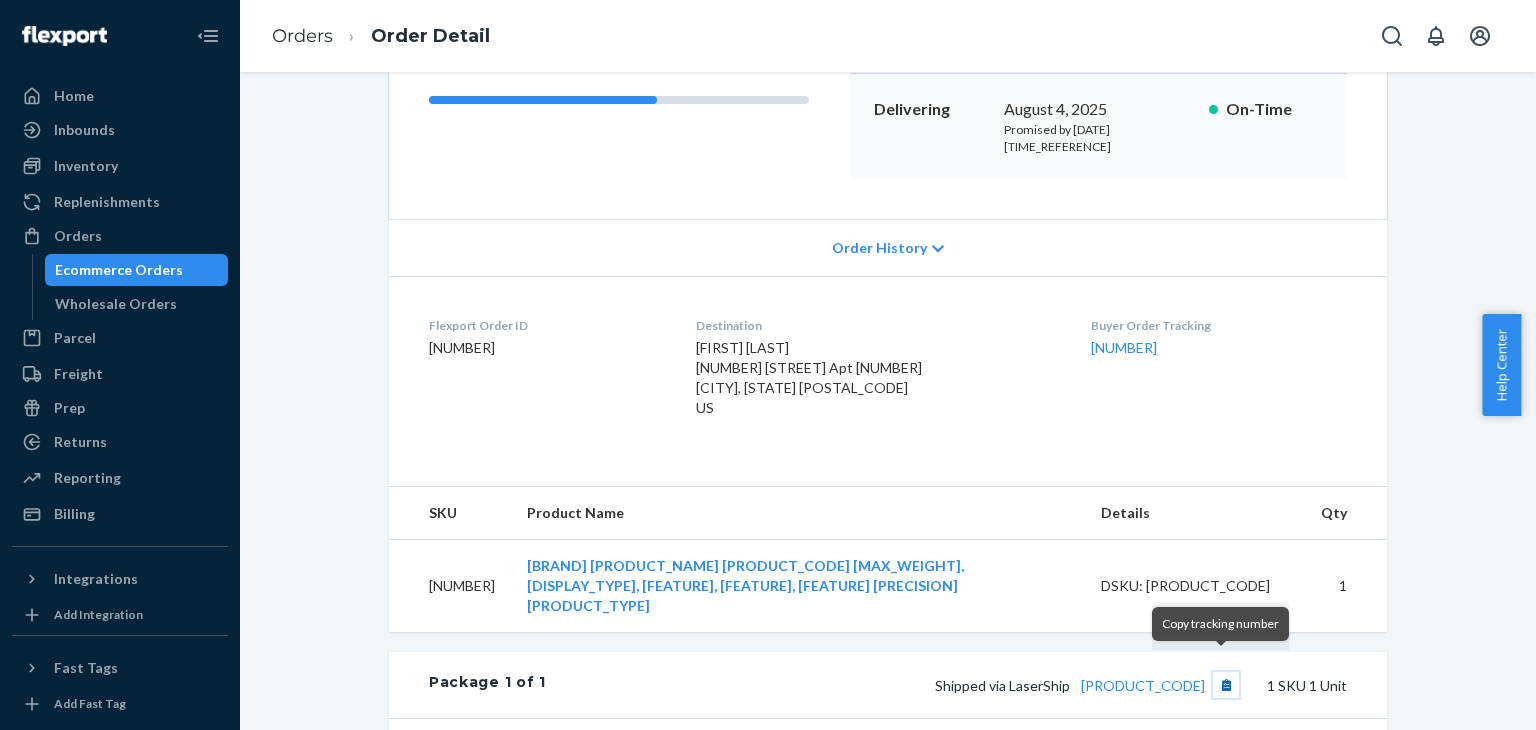 click at bounding box center [1226, 685] 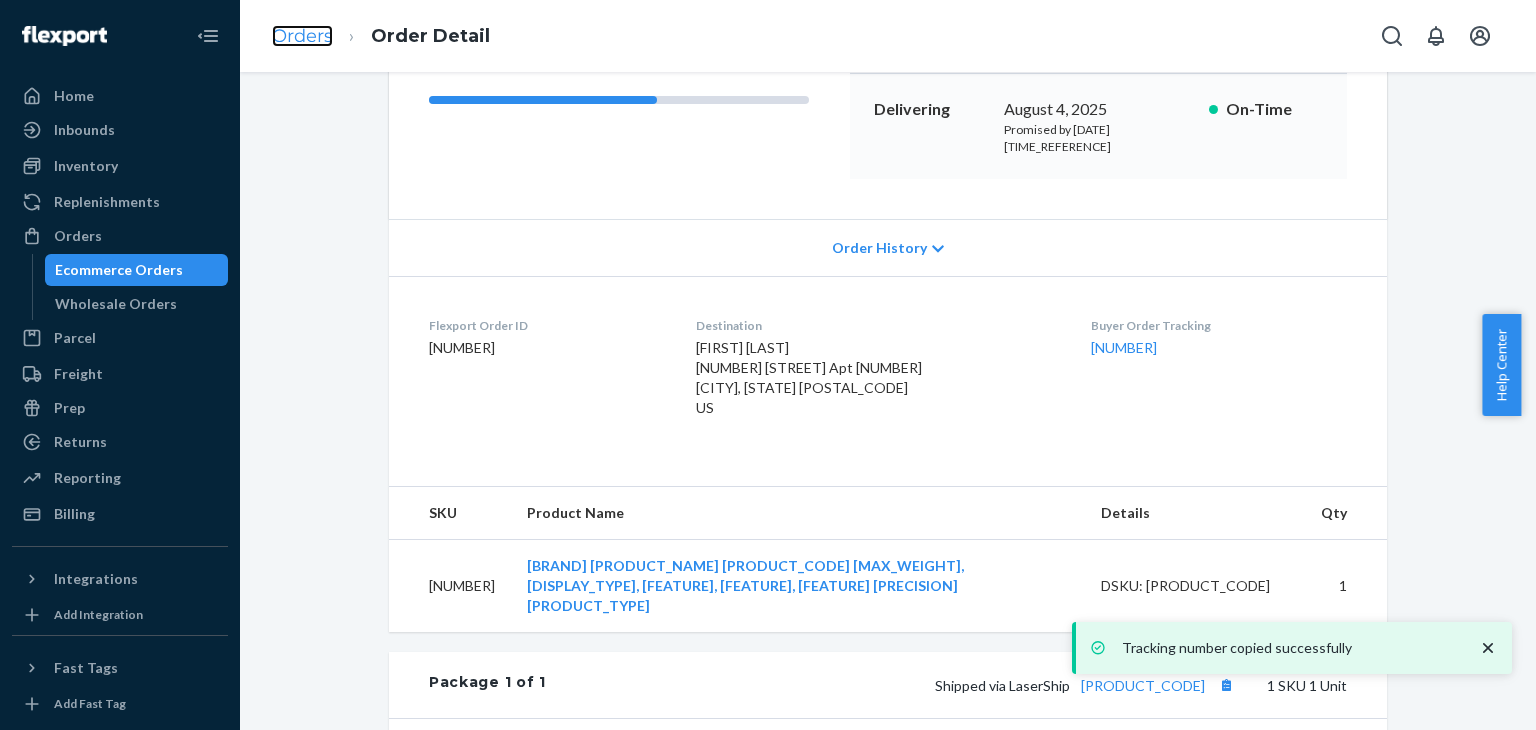 click on "Orders" at bounding box center [302, 36] 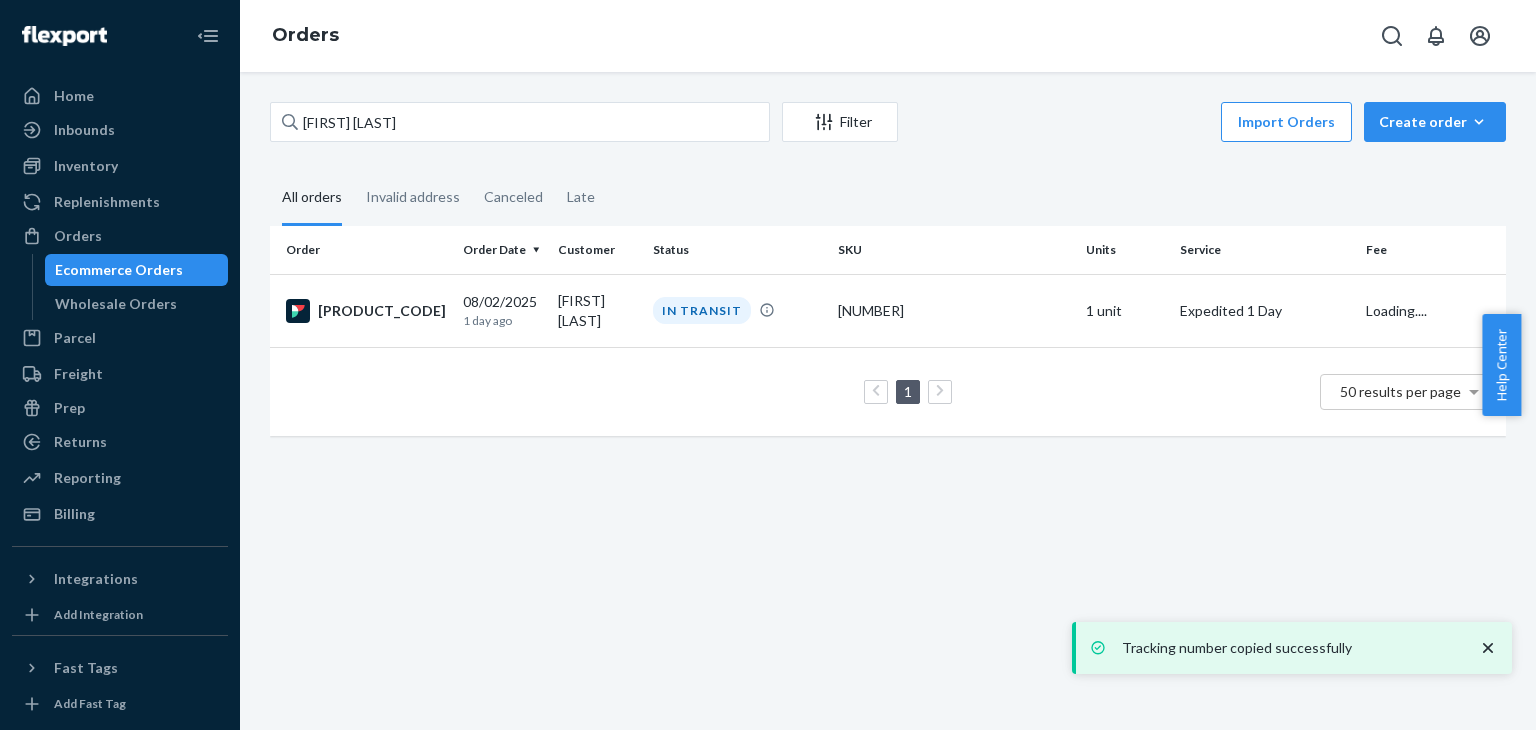 scroll, scrollTop: 0, scrollLeft: 0, axis: both 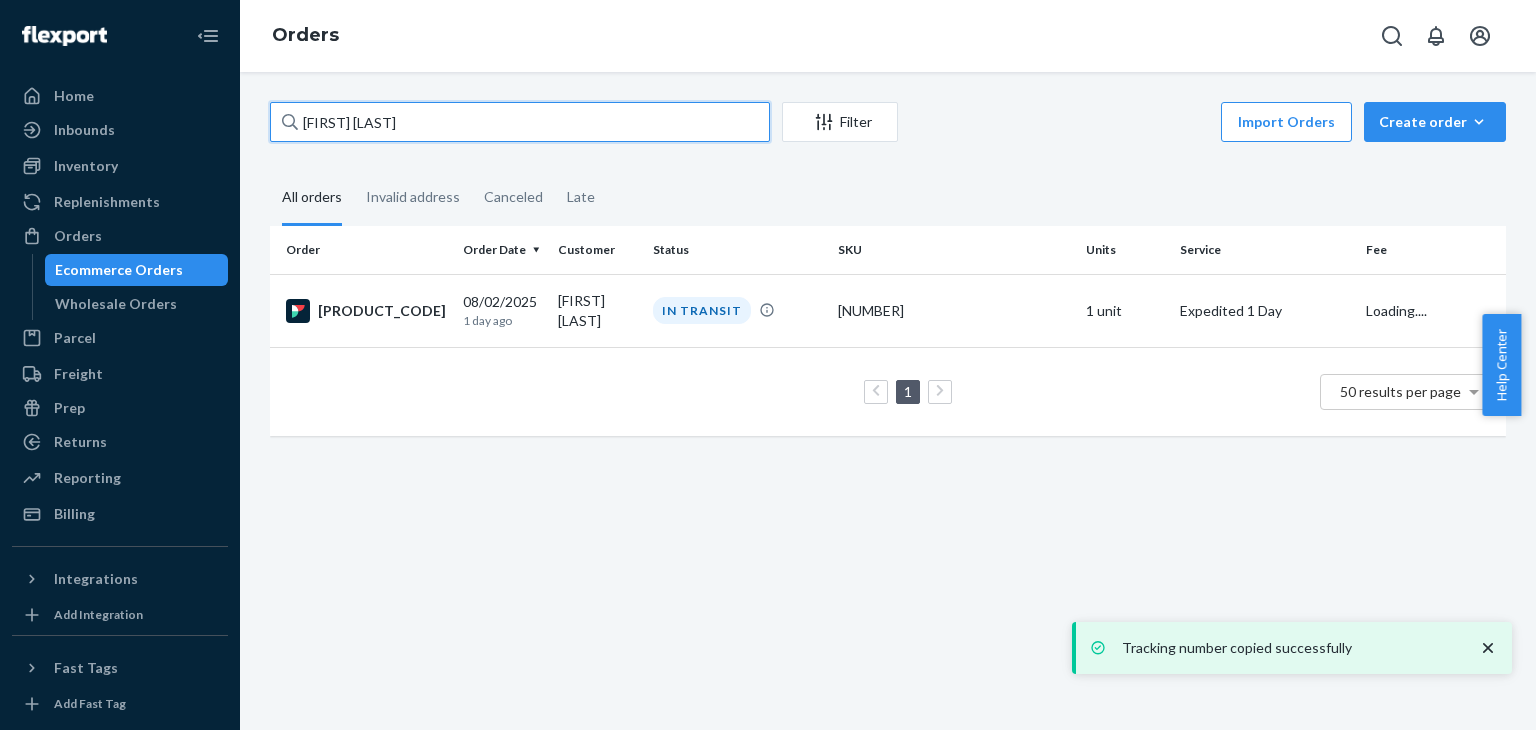 click on "[FIRST] [LAST]" at bounding box center [520, 122] 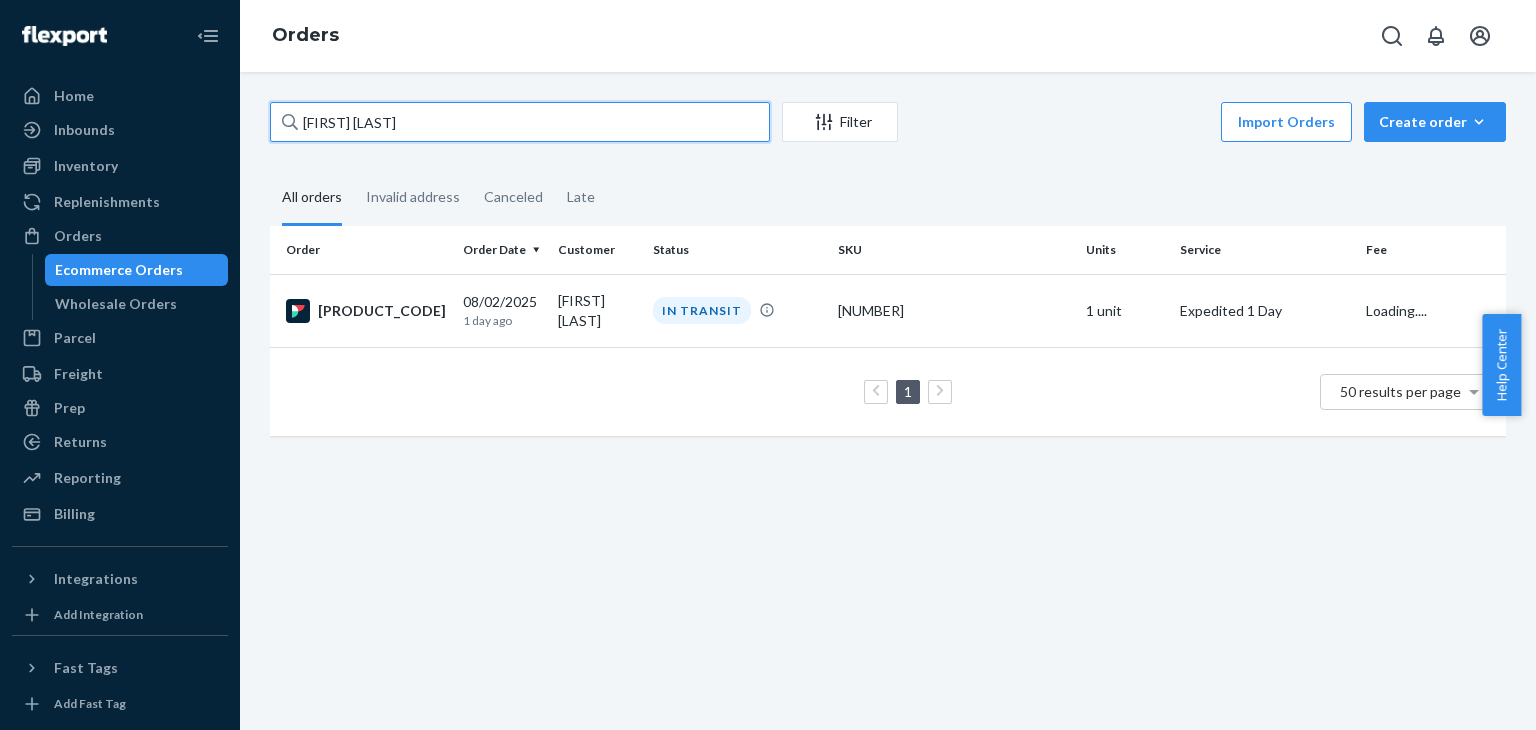 click on "[FIRST] [LAST]" at bounding box center (520, 122) 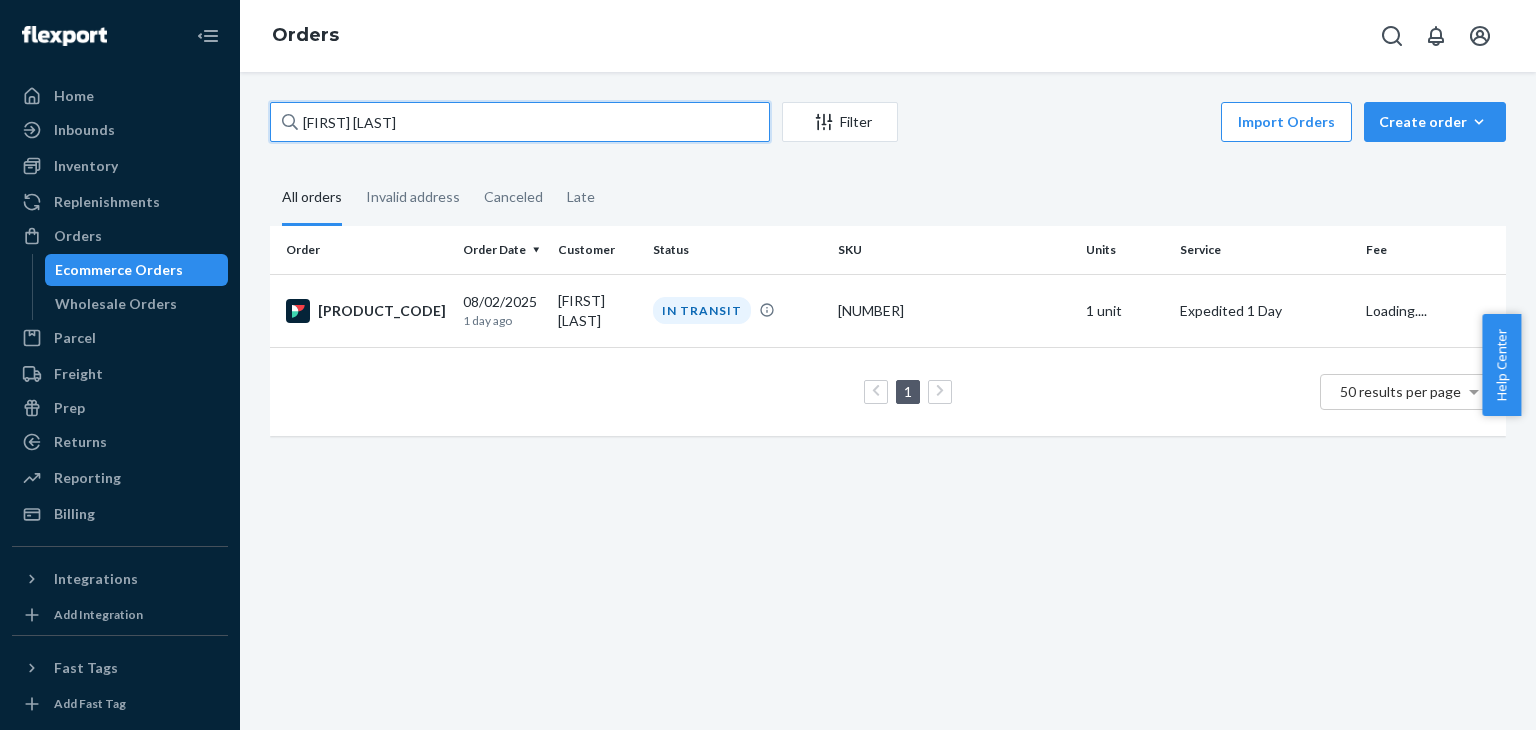 paste on "[FIRST] [LAST]" 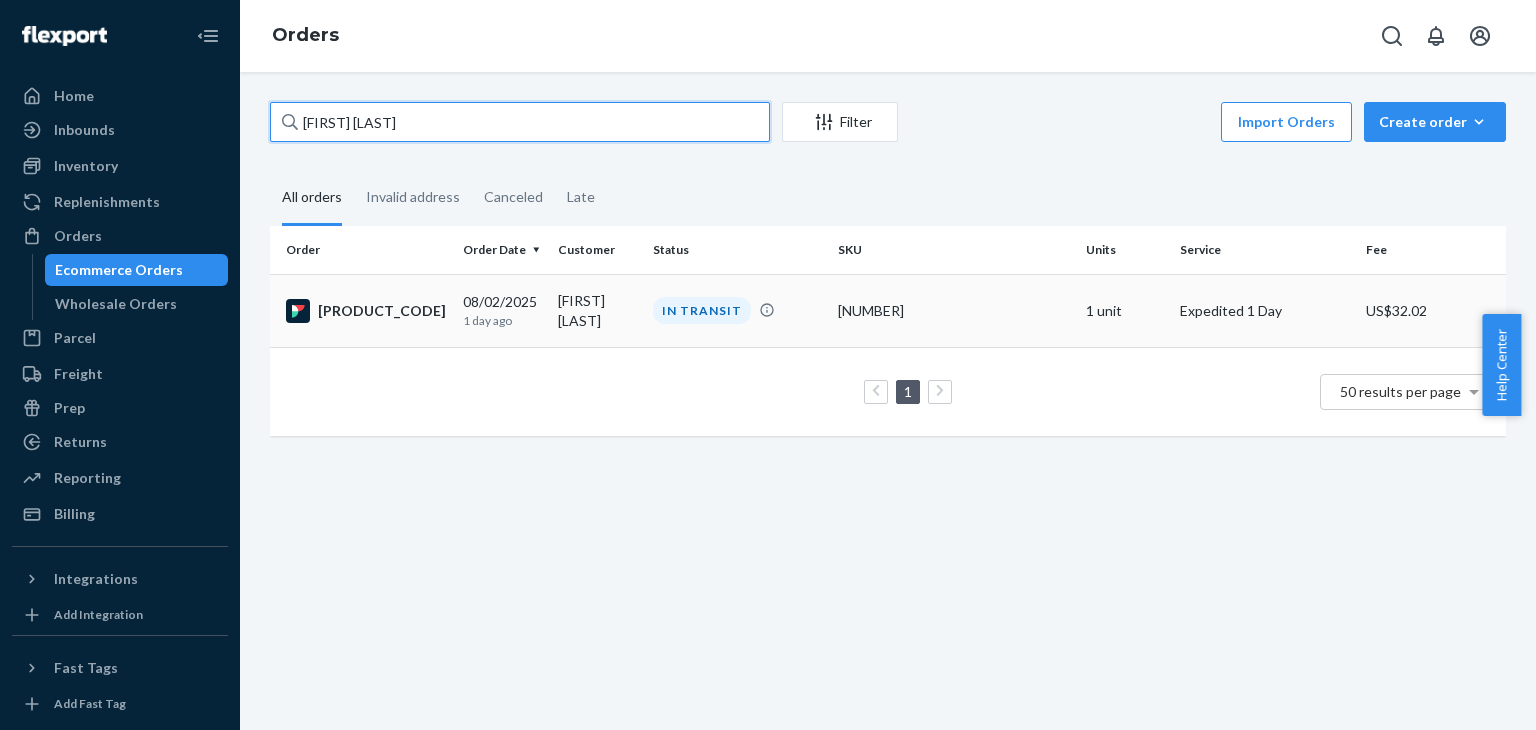 type on "[FIRST] [LAST]" 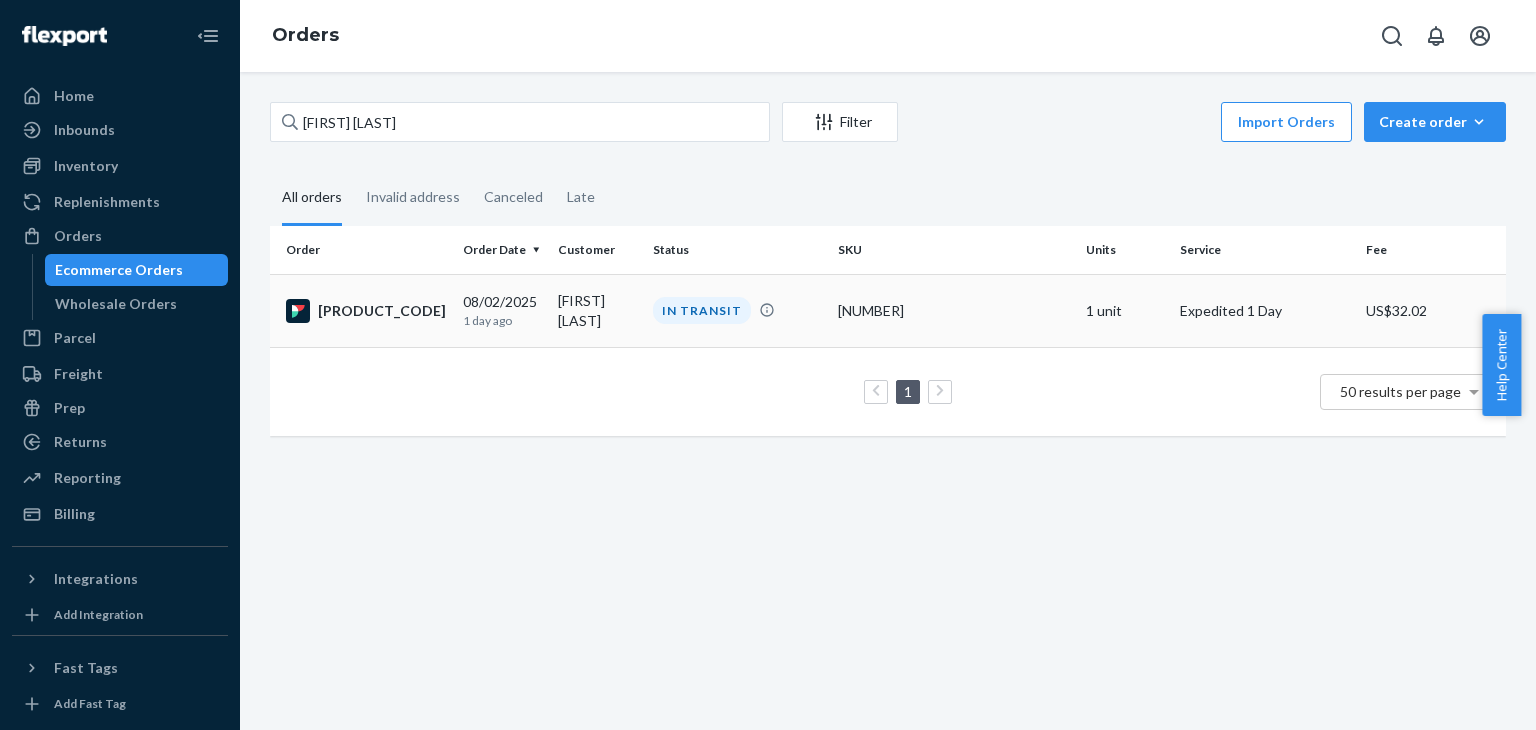 click on "[PRODUCT_CODE]" at bounding box center [362, 310] 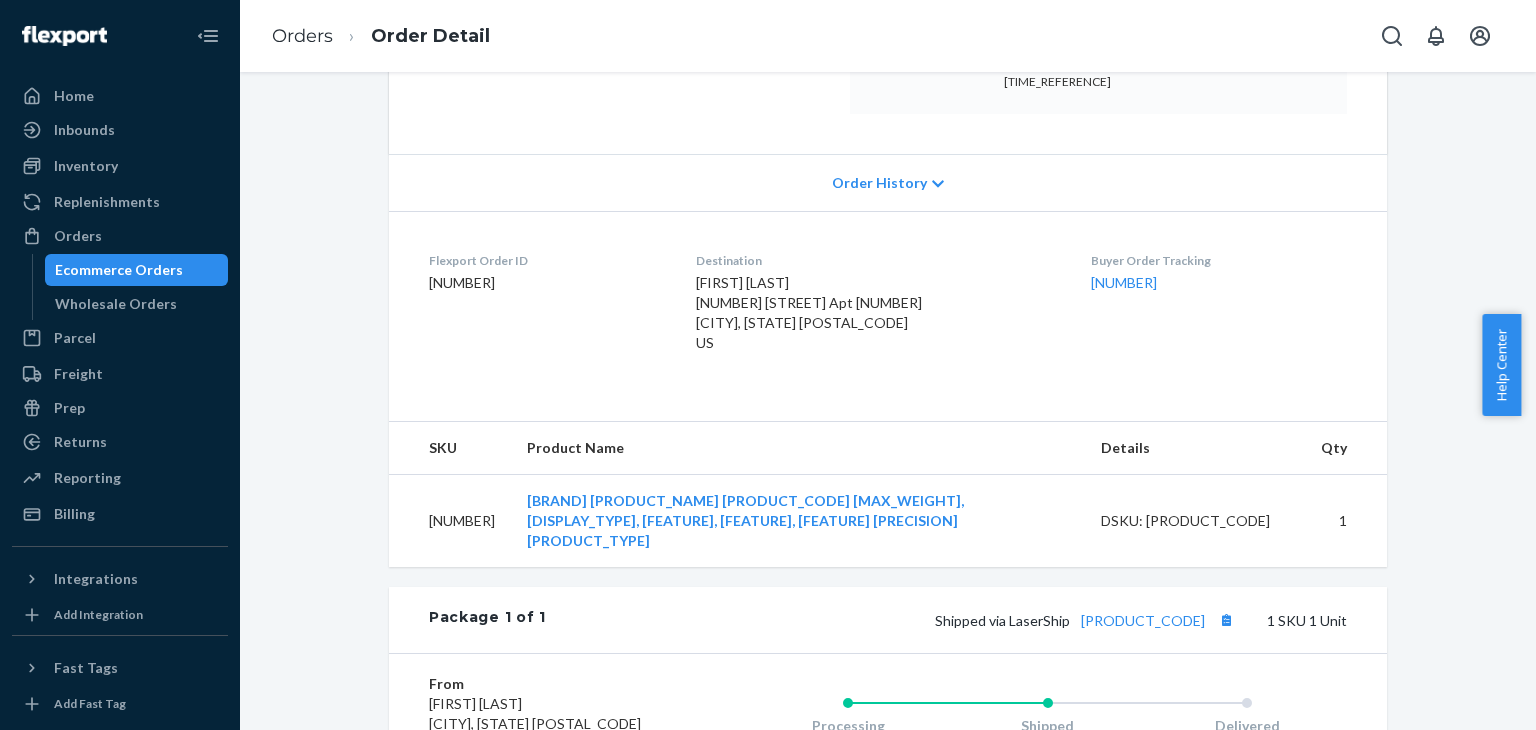 scroll, scrollTop: 400, scrollLeft: 0, axis: vertical 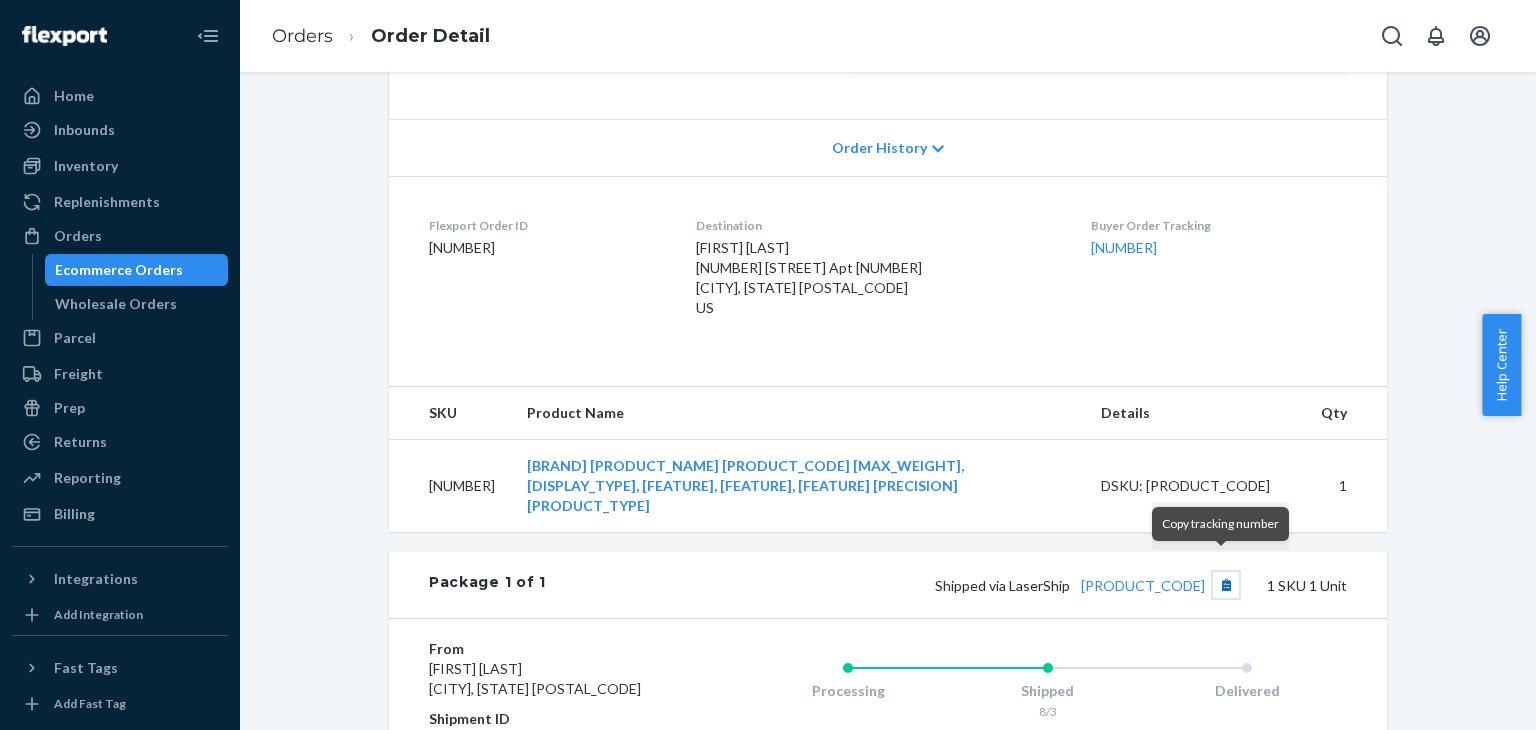 click at bounding box center (1226, 585) 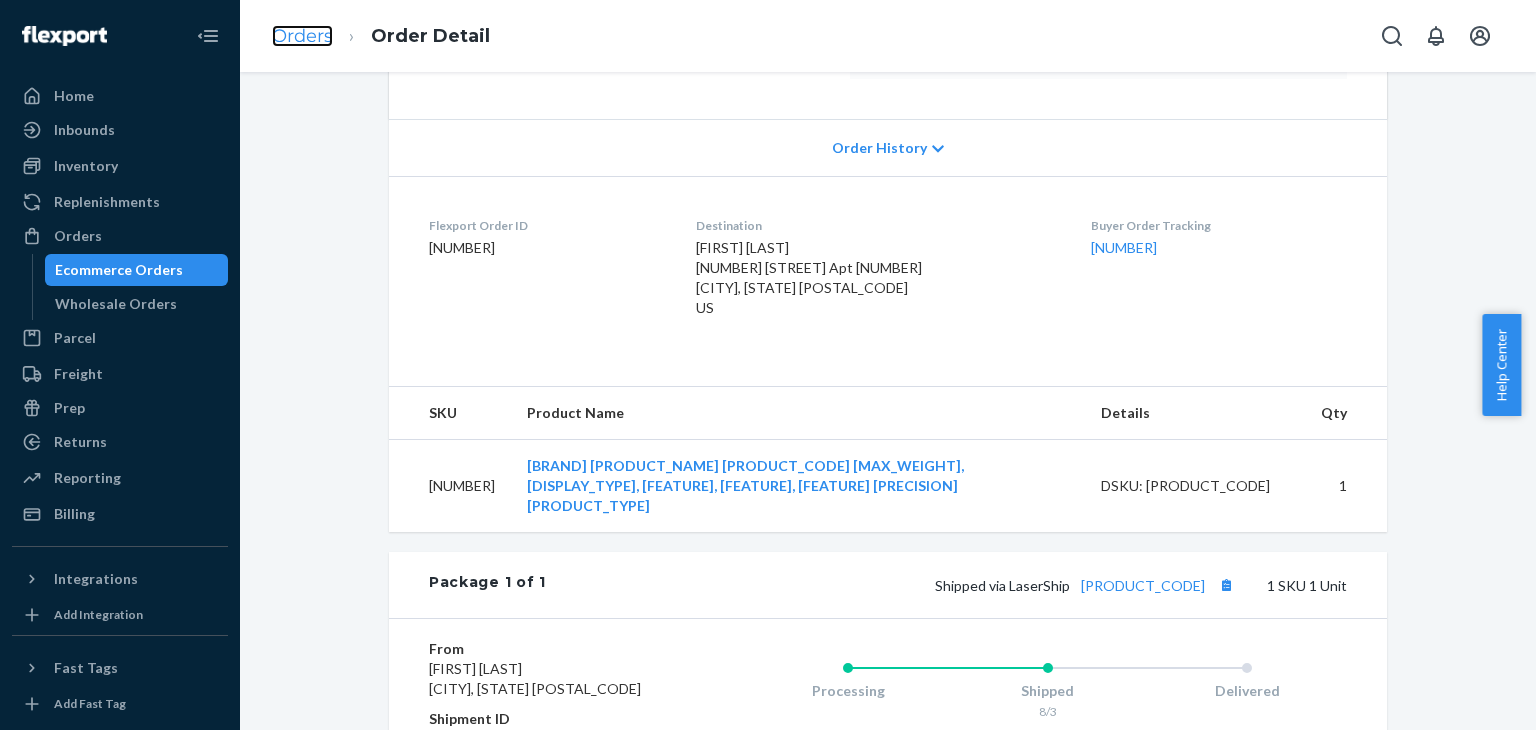 click on "Orders" at bounding box center (302, 36) 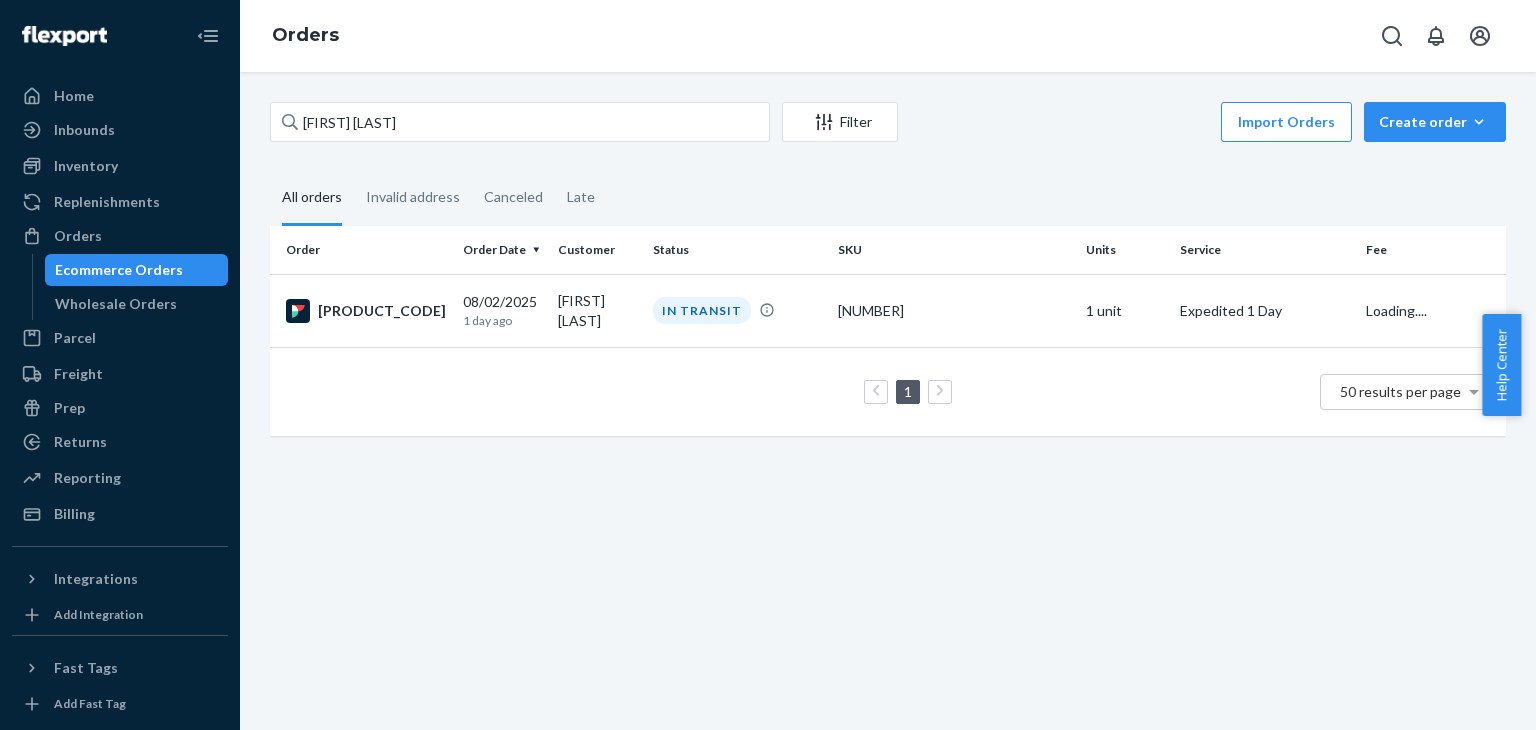 scroll, scrollTop: 0, scrollLeft: 0, axis: both 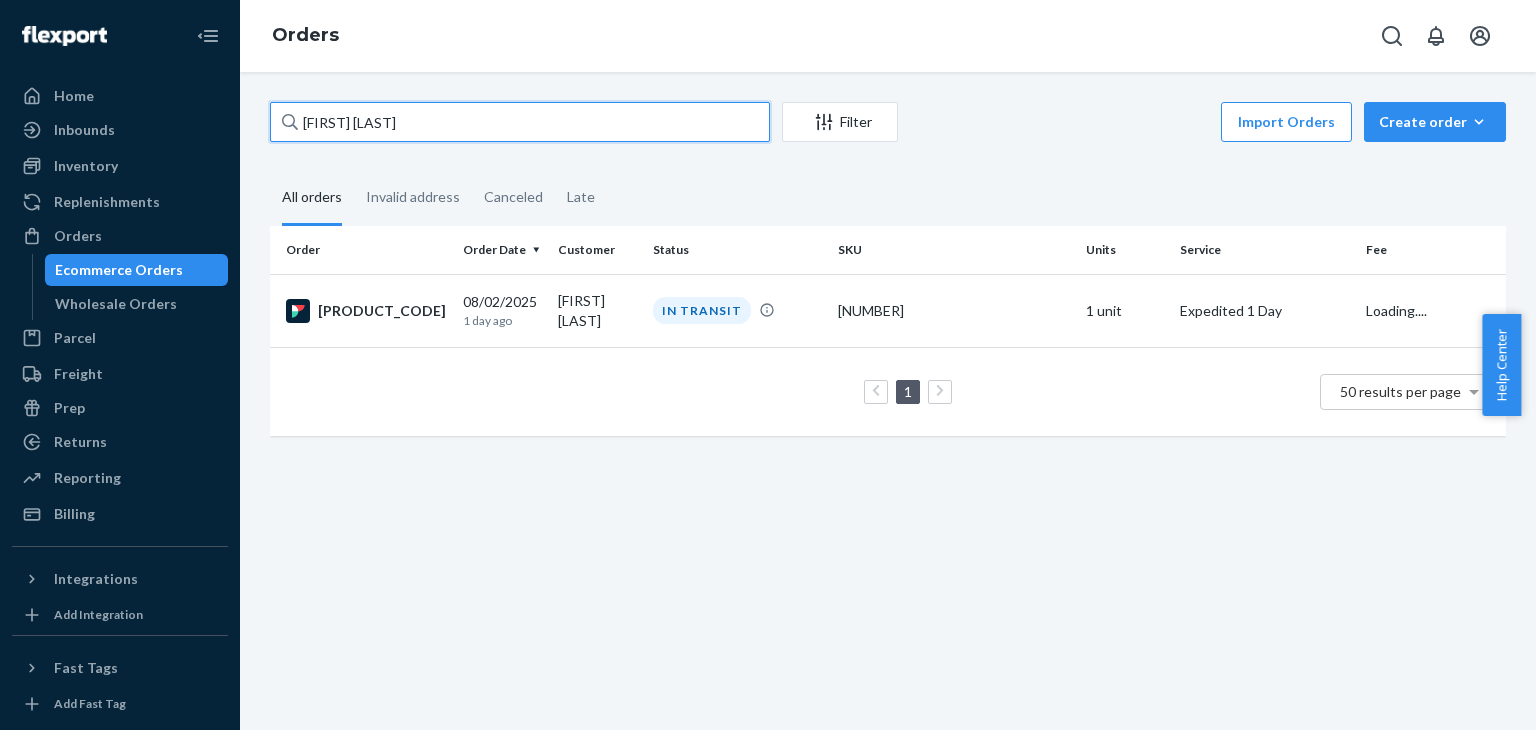 click on "[FIRST] [LAST]" at bounding box center [520, 122] 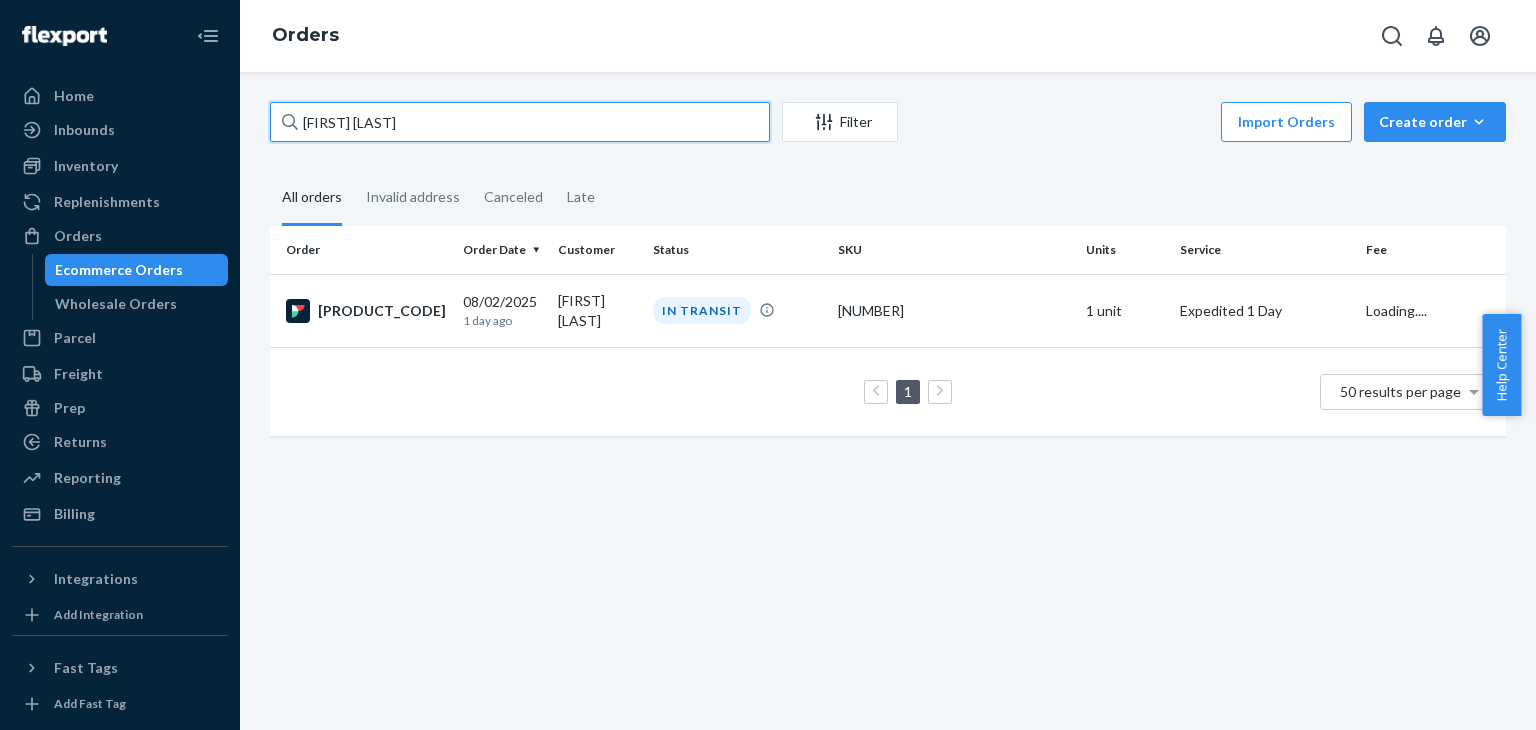 click on "[FIRST] [LAST]" at bounding box center (520, 122) 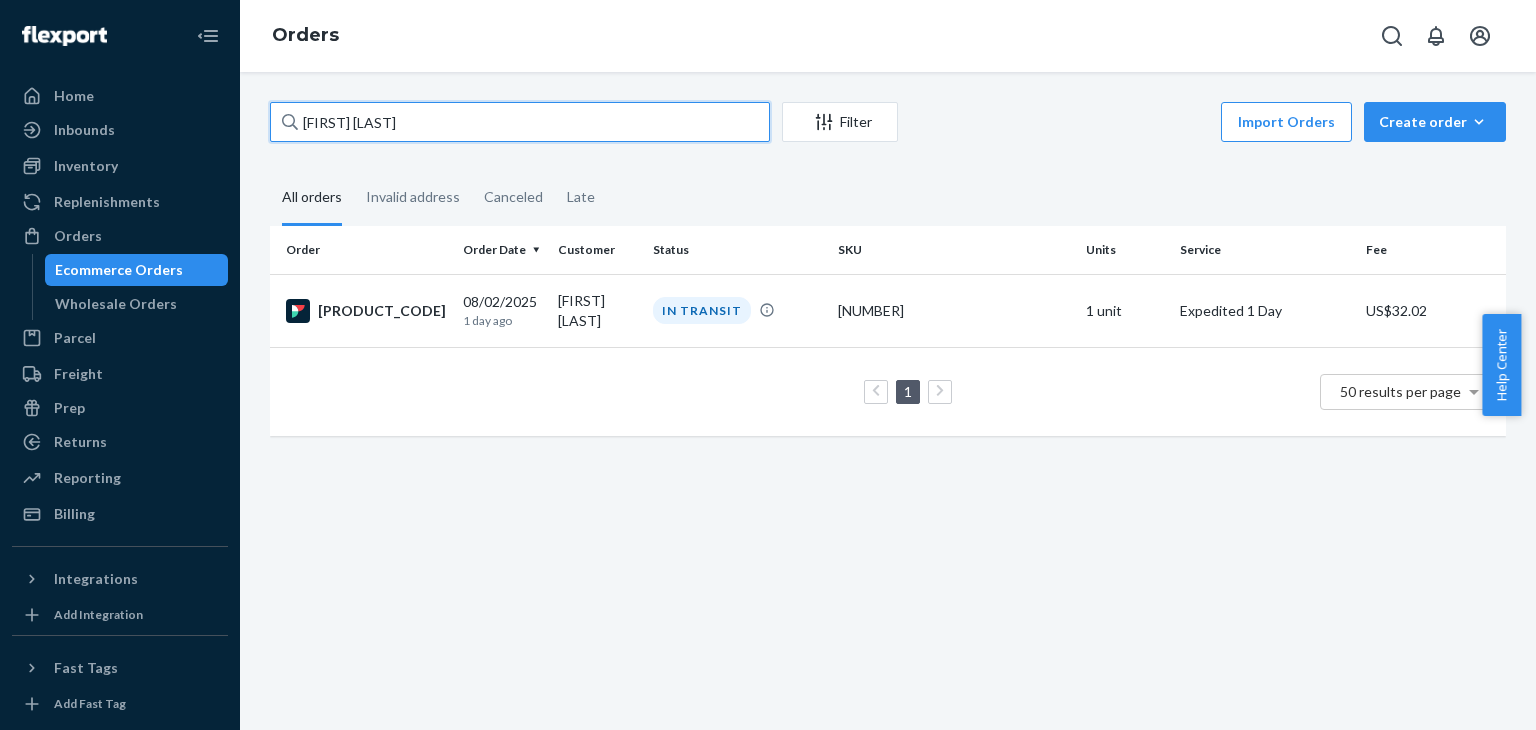 paste on "[FIRST] [LAST]" 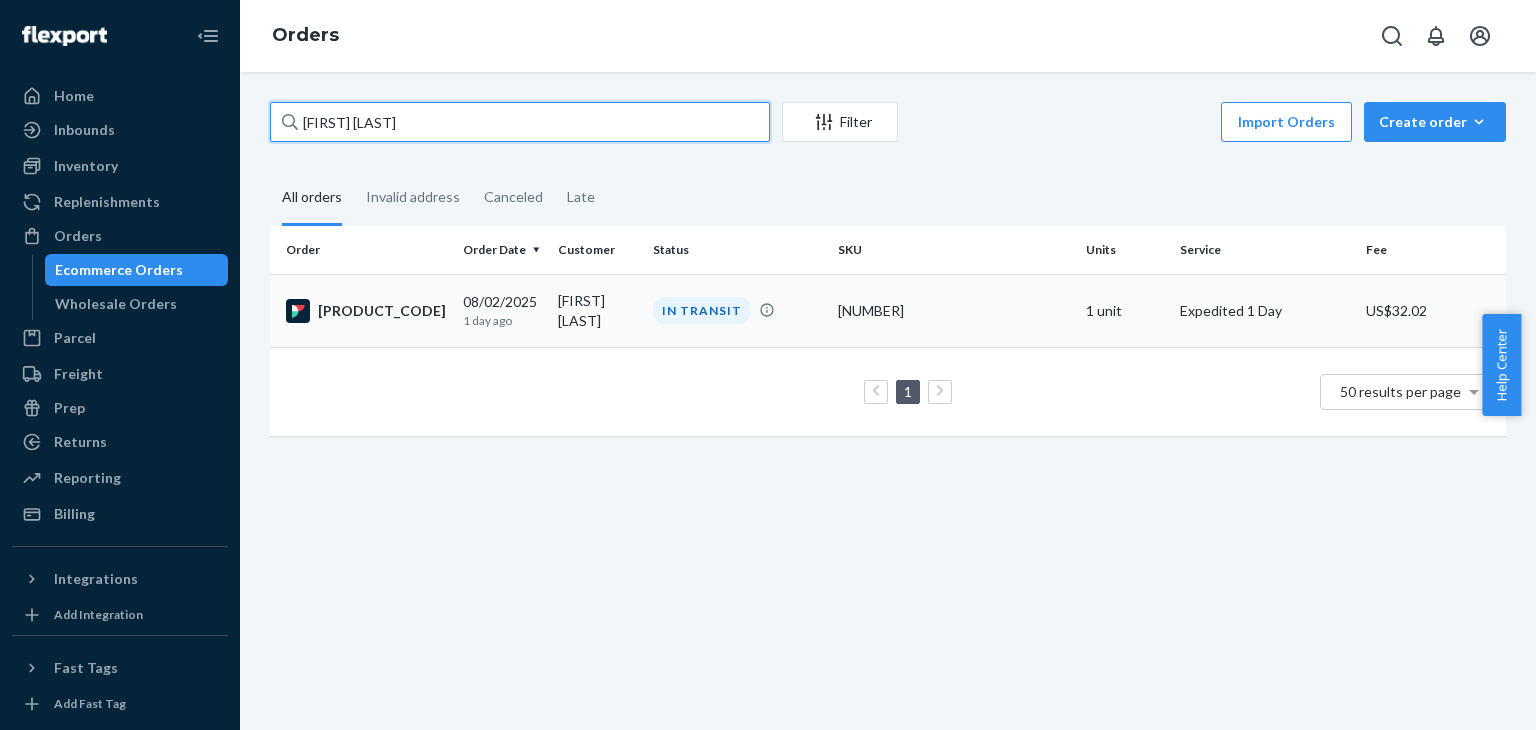 type on "[FIRST] [LAST]" 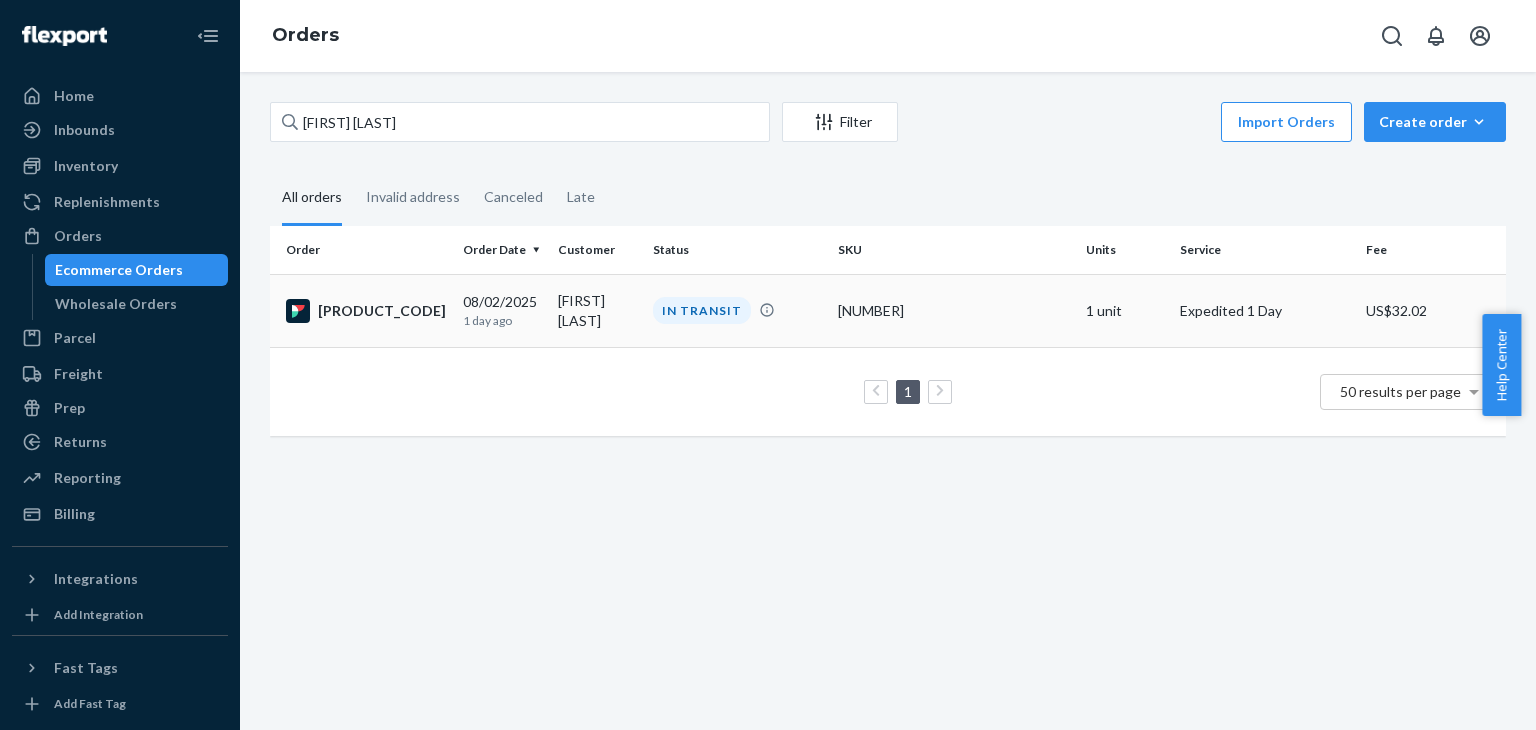 click on "[PRODUCT_CODE]" at bounding box center (366, 311) 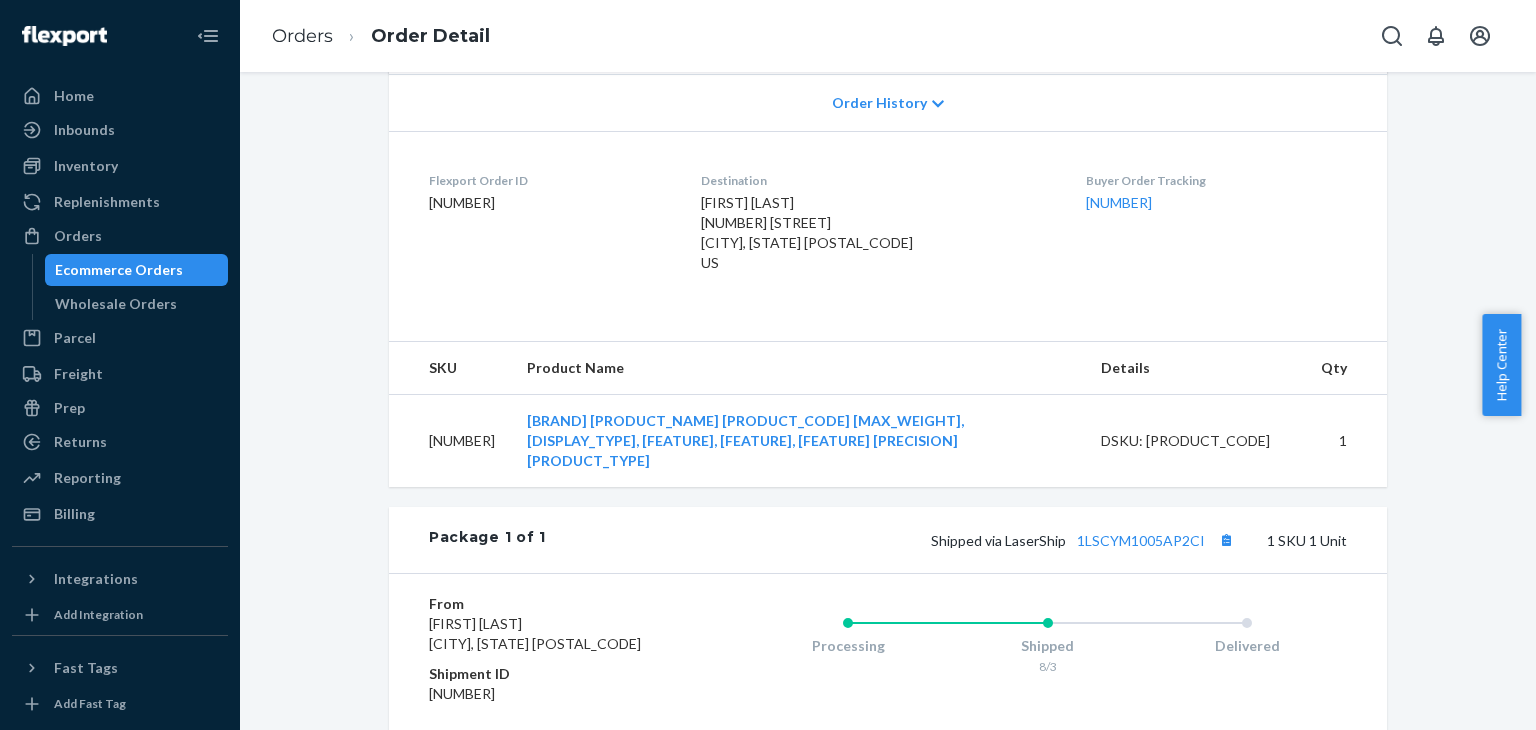 scroll, scrollTop: 500, scrollLeft: 0, axis: vertical 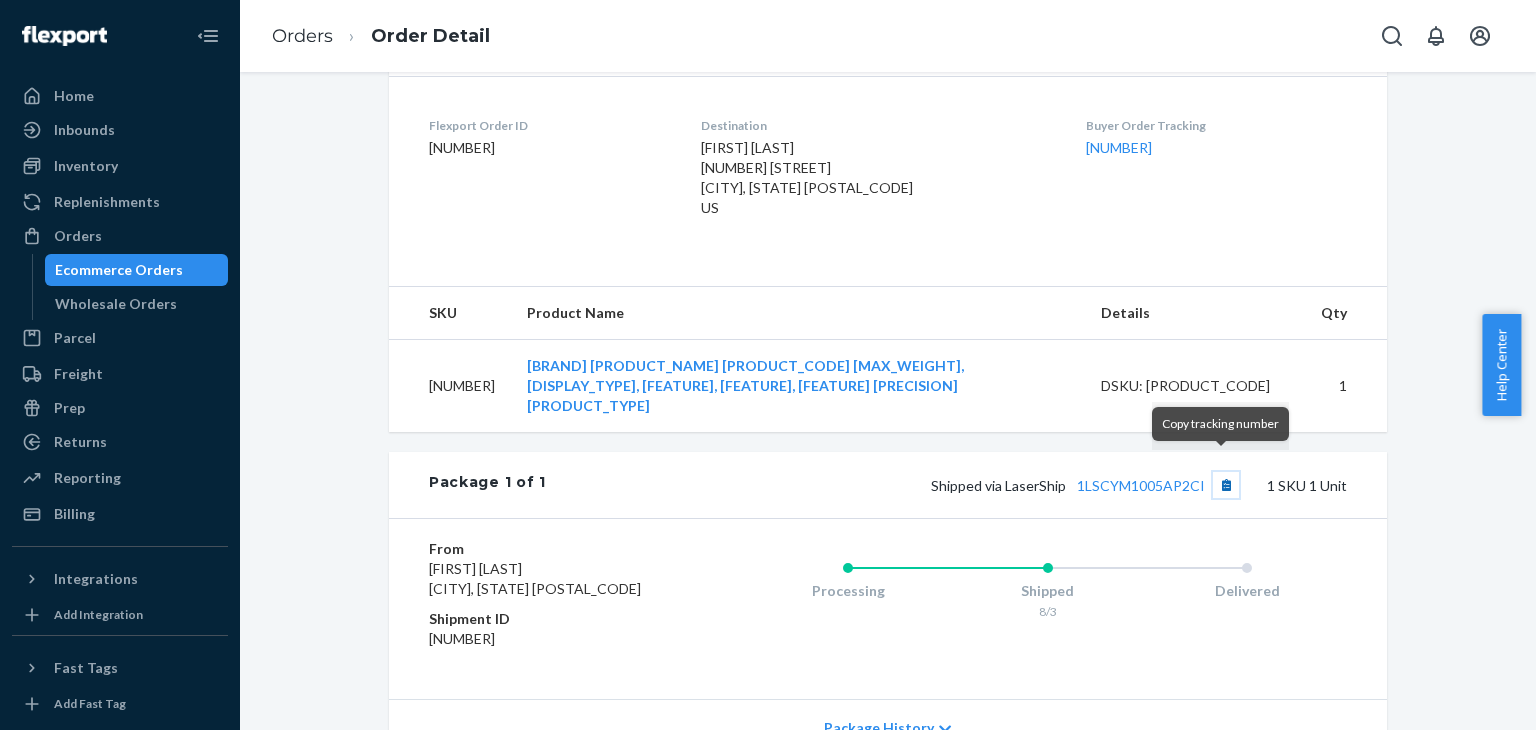 click at bounding box center (1226, 485) 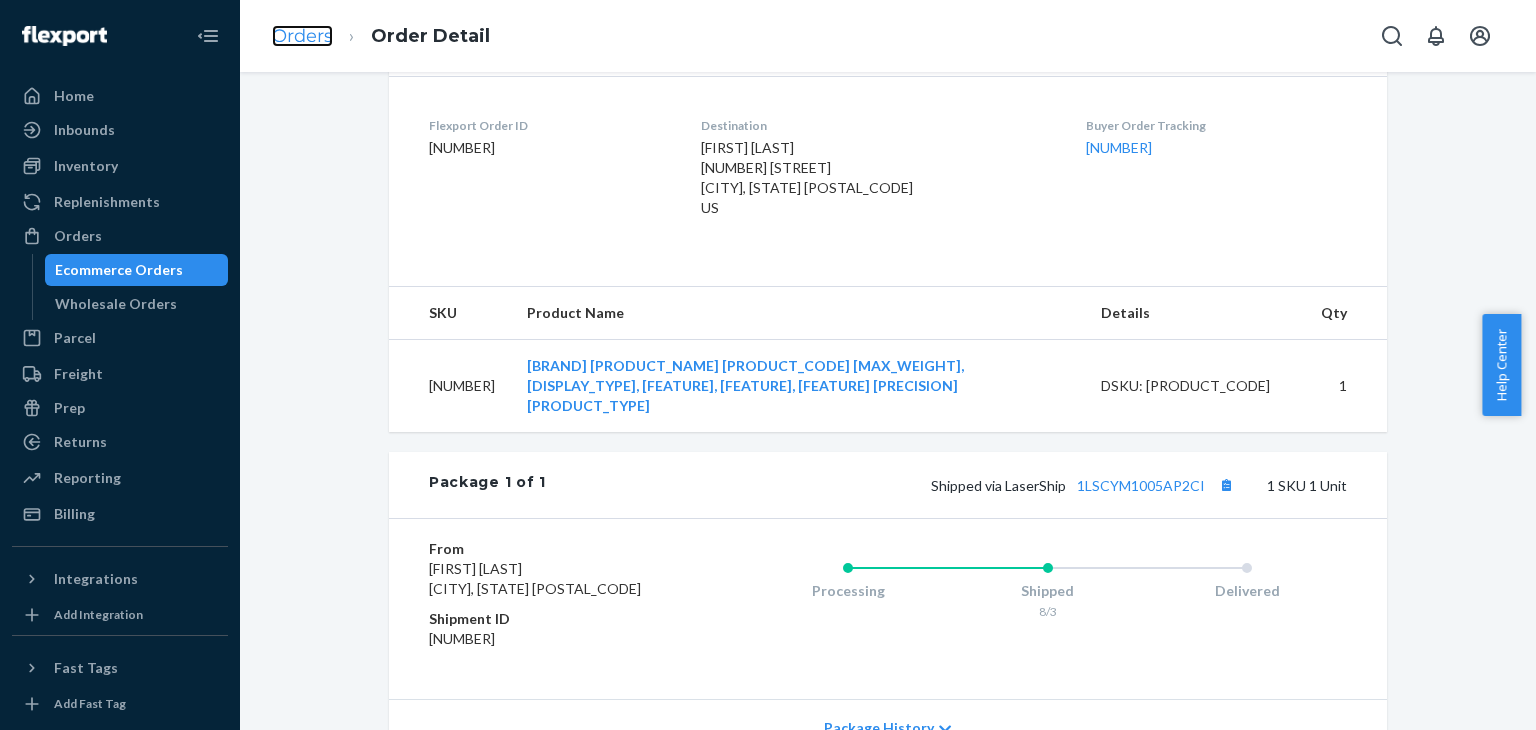 click on "Orders" at bounding box center [302, 36] 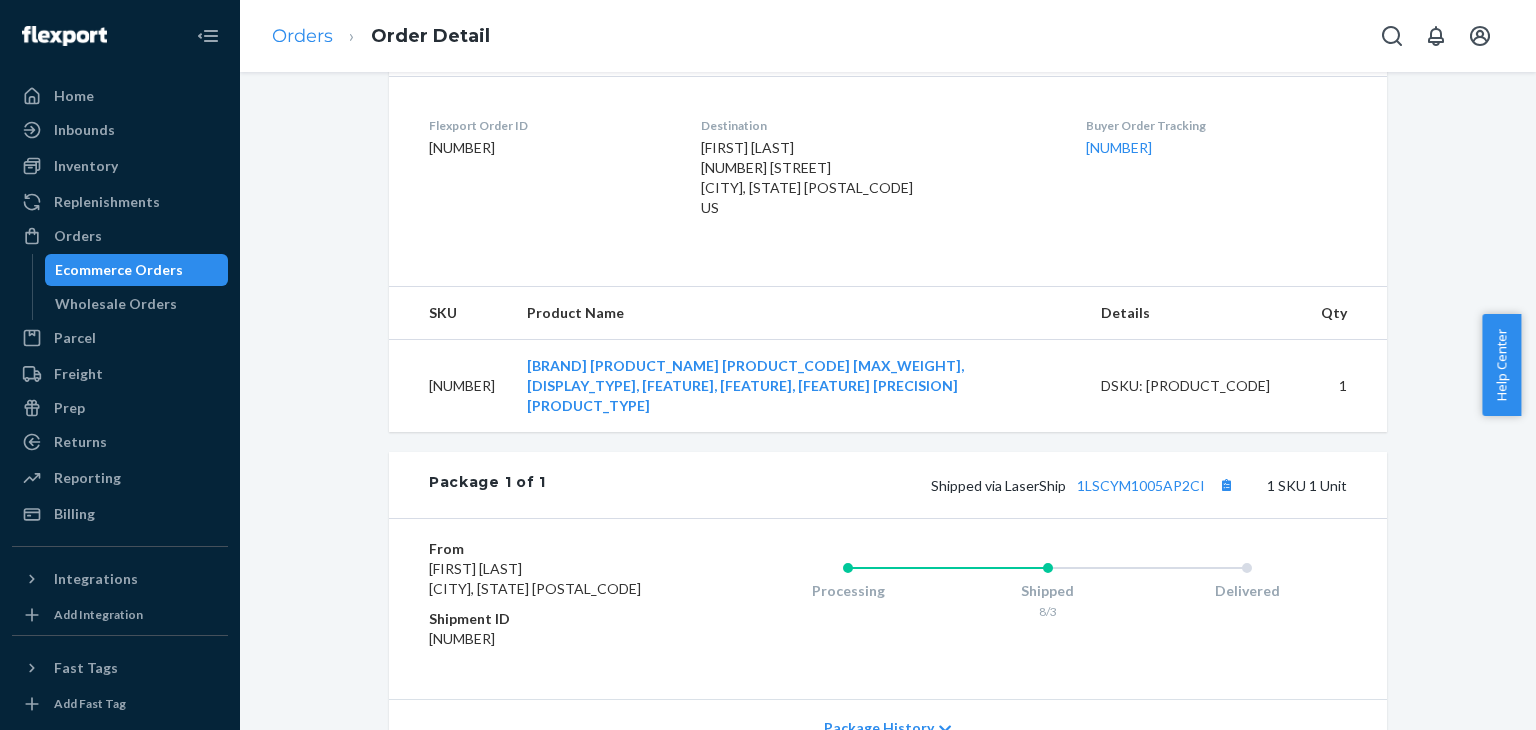 scroll, scrollTop: 0, scrollLeft: 0, axis: both 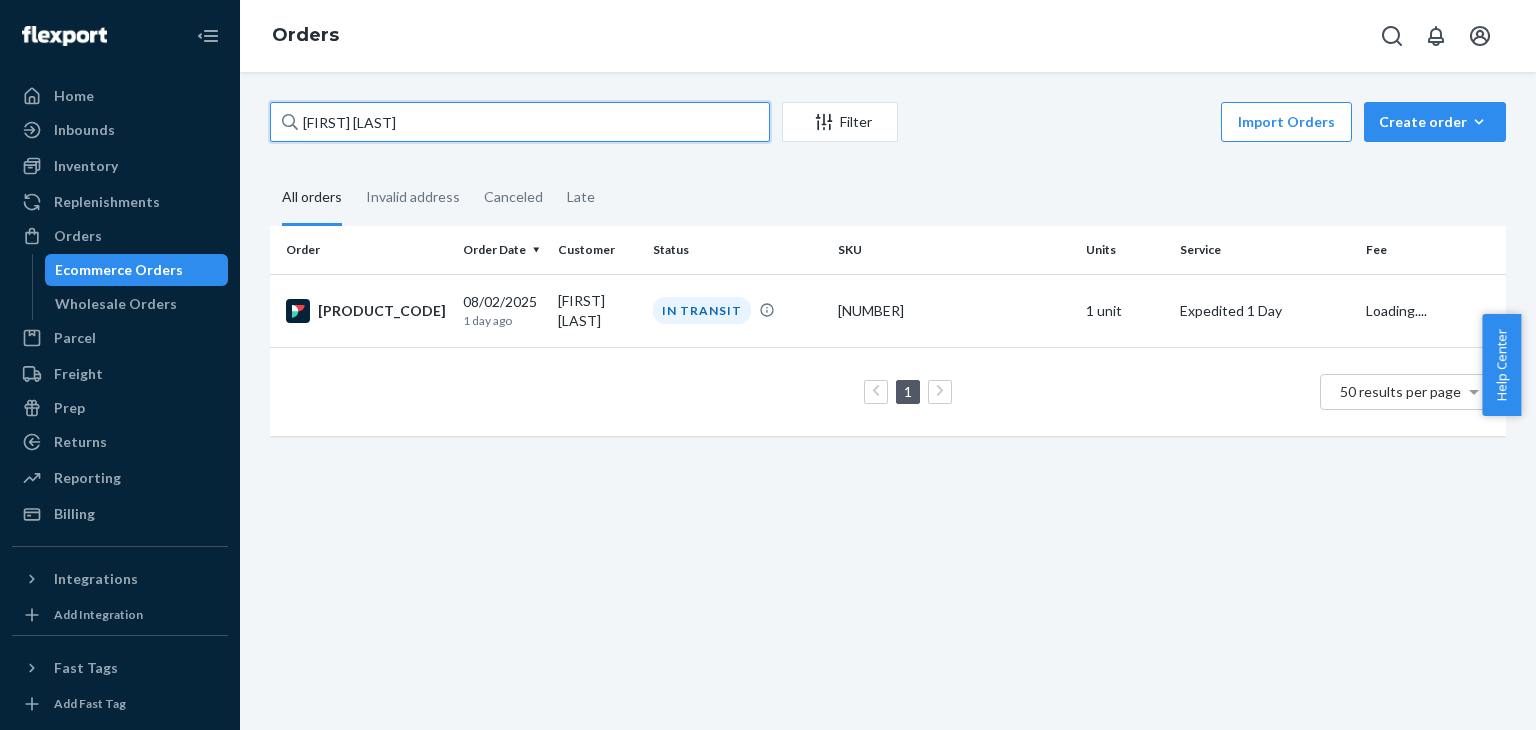 click on "[FIRST] [LAST]" at bounding box center (520, 122) 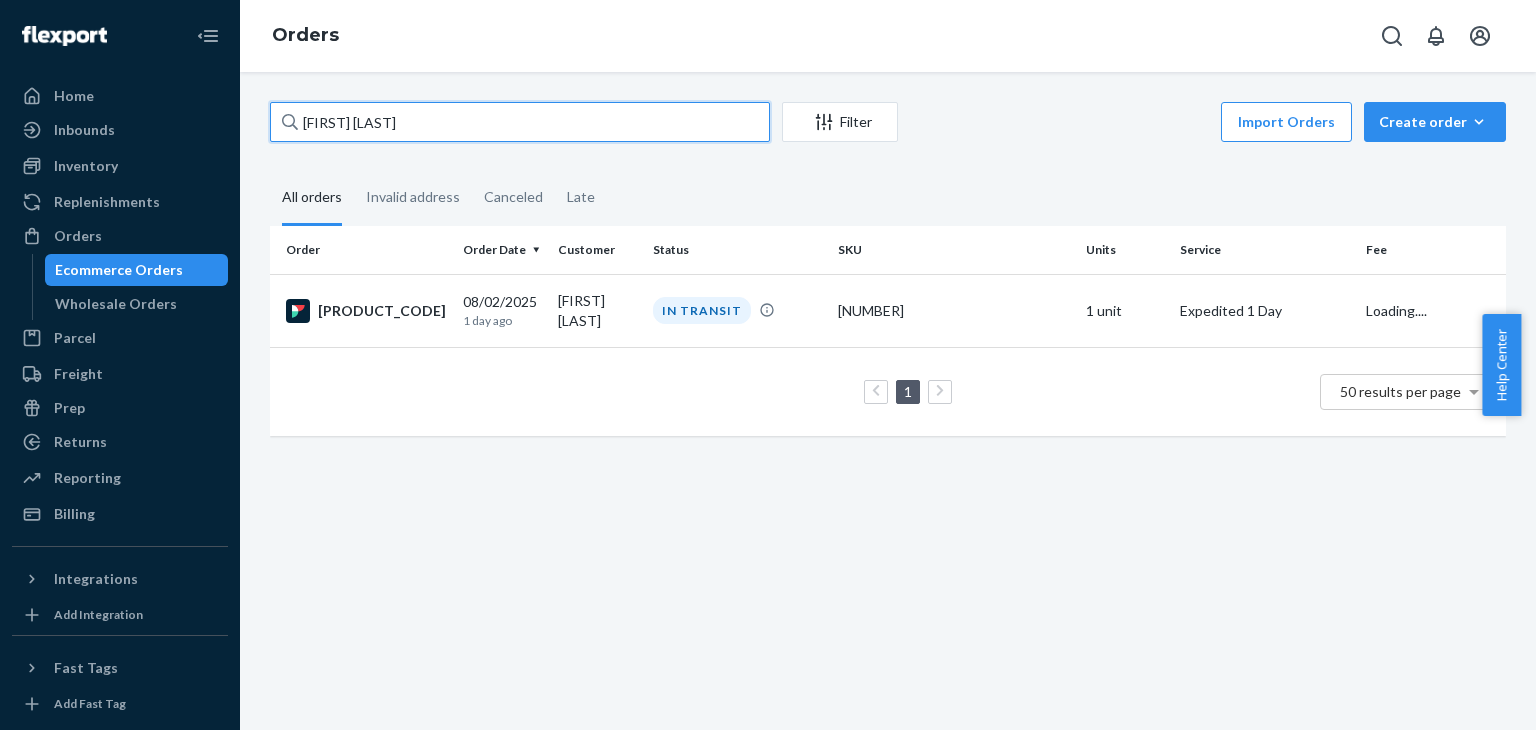click on "[FIRST] [LAST]" at bounding box center [520, 122] 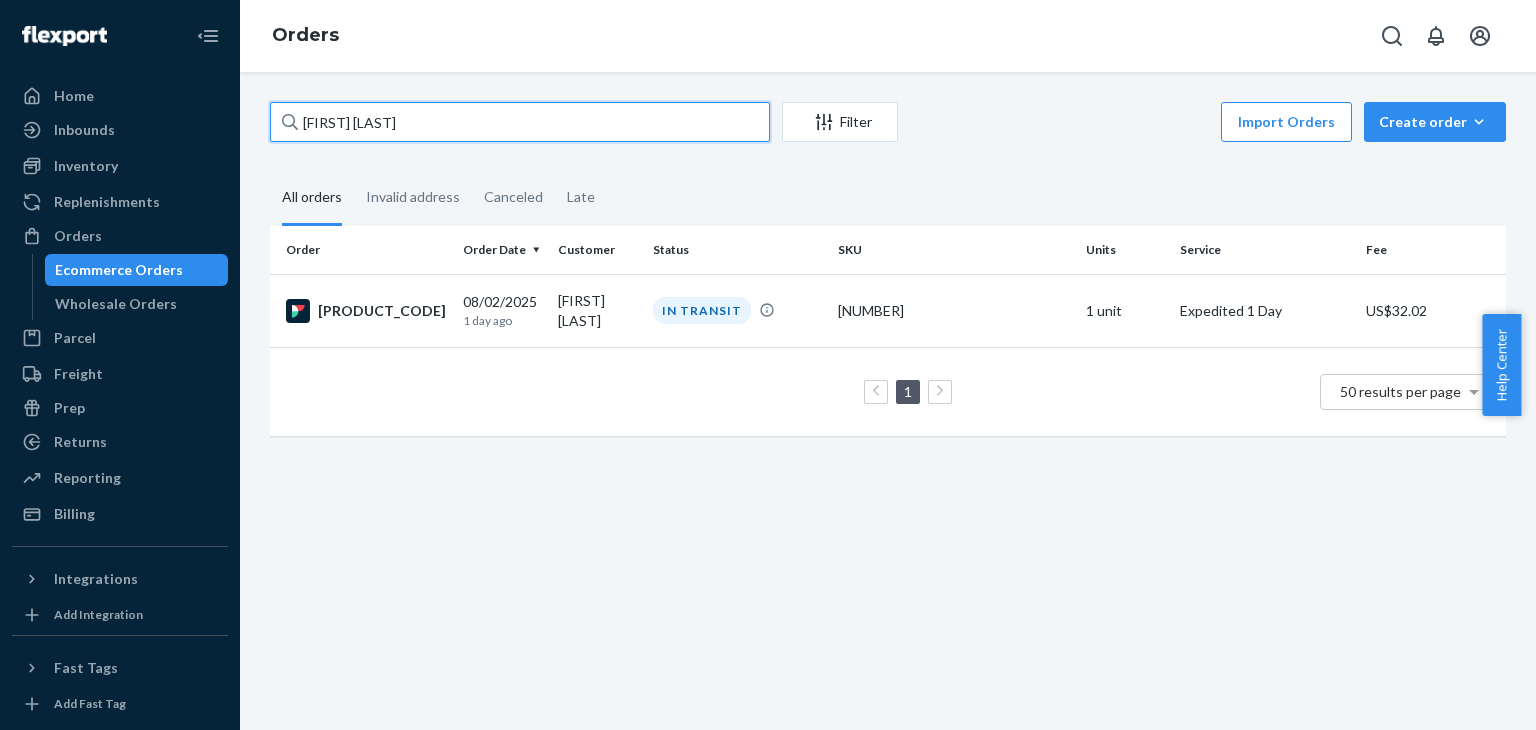paste on "[FIRST] [LAST]" 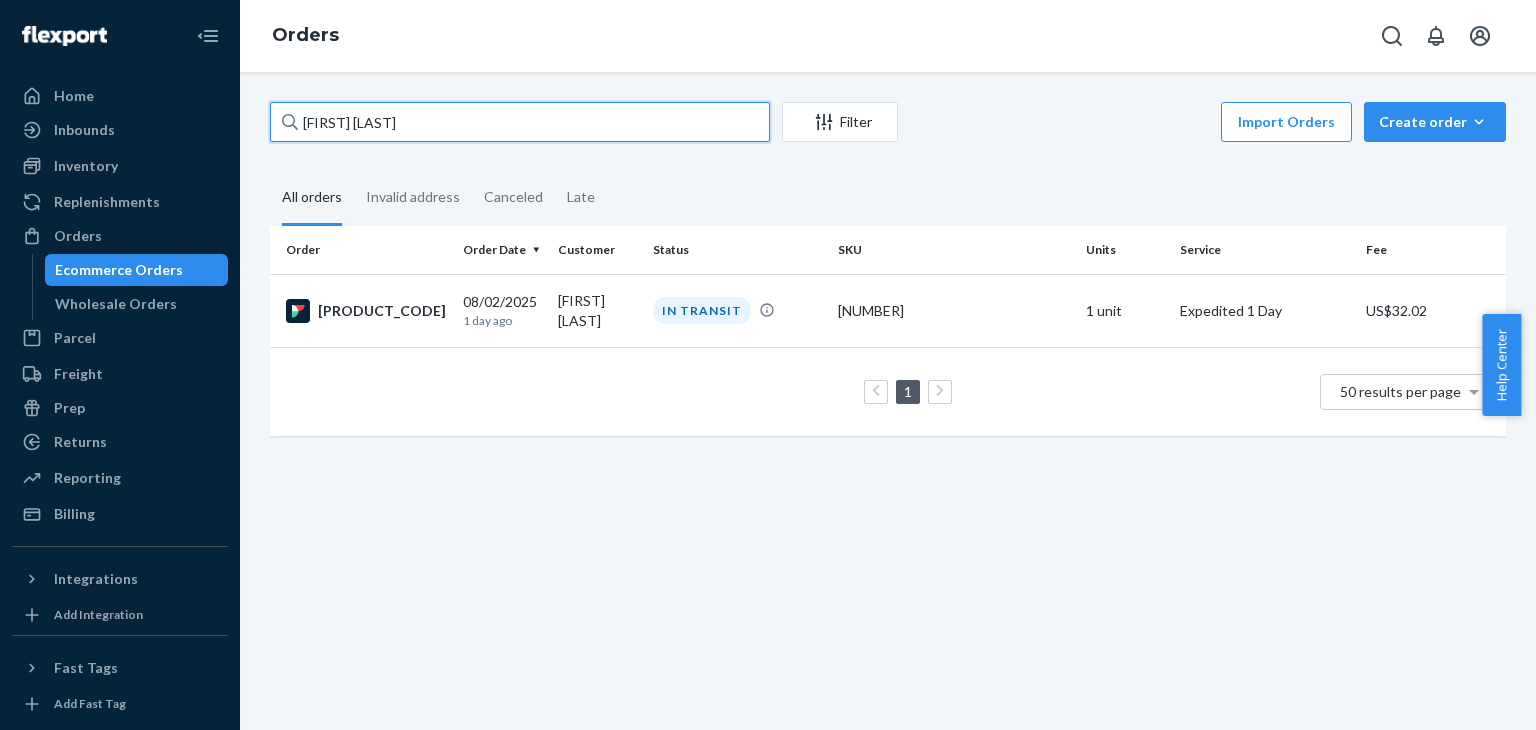 type on "[FIRST] [LAST]" 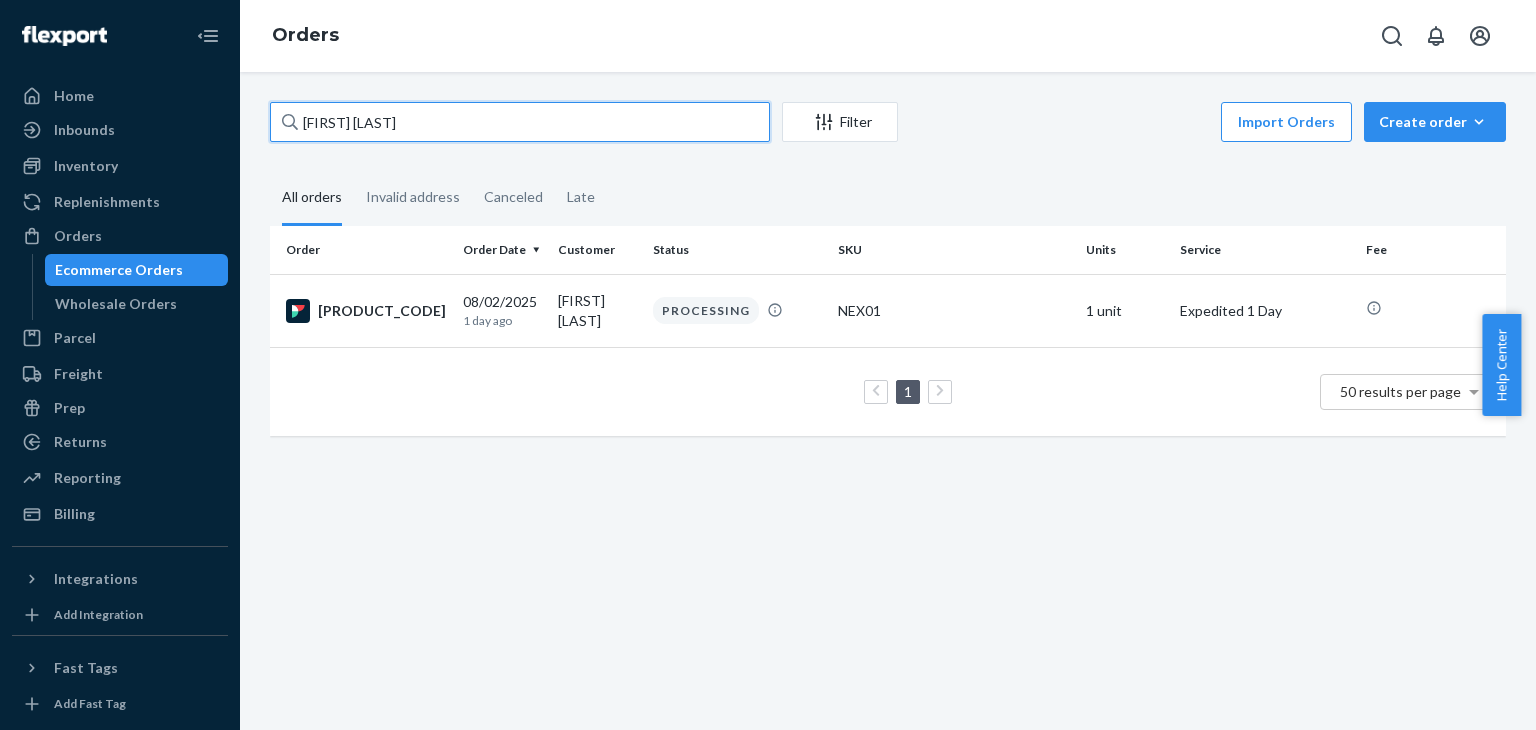 click on "[FIRST] [LAST]" at bounding box center (520, 122) 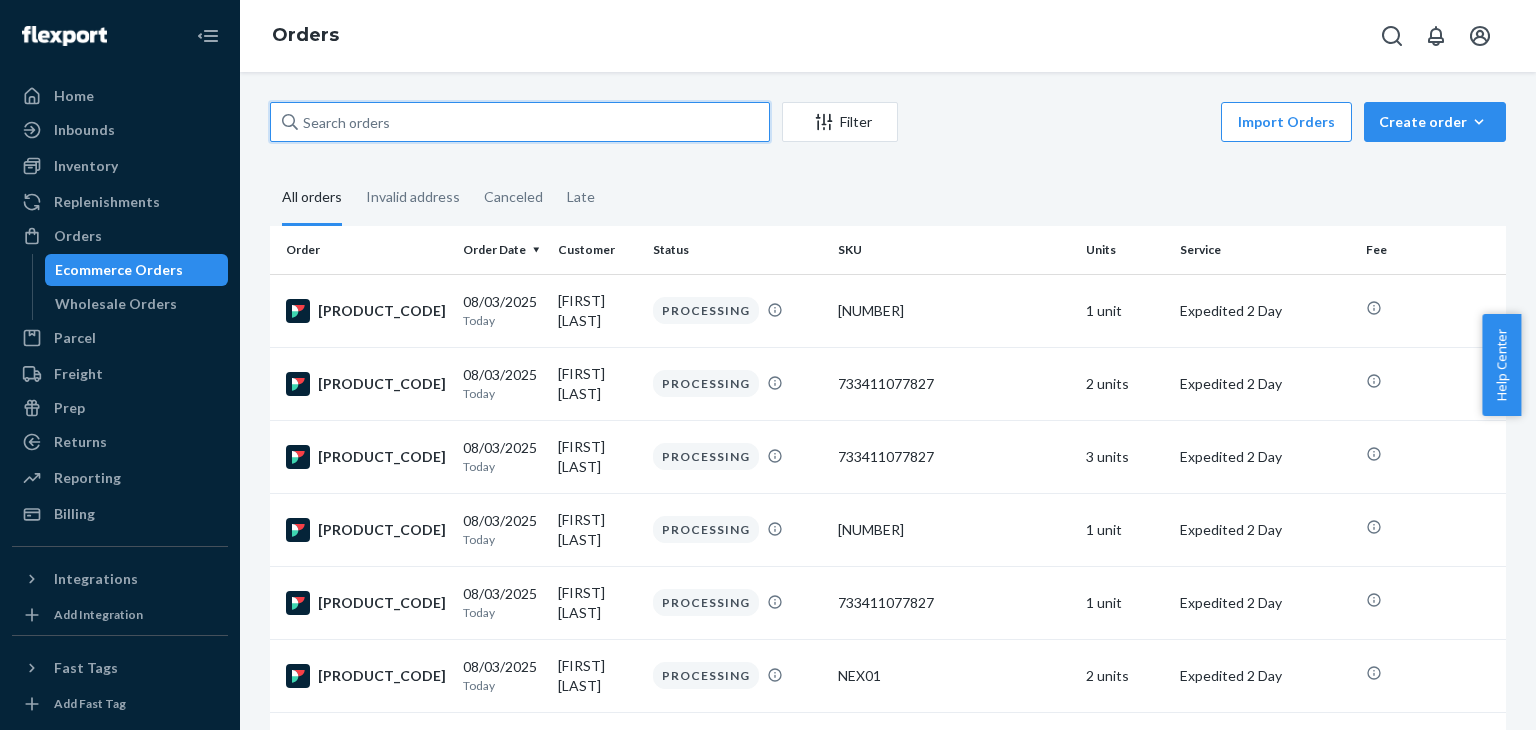 paste on "[FIRST] [LAST]" 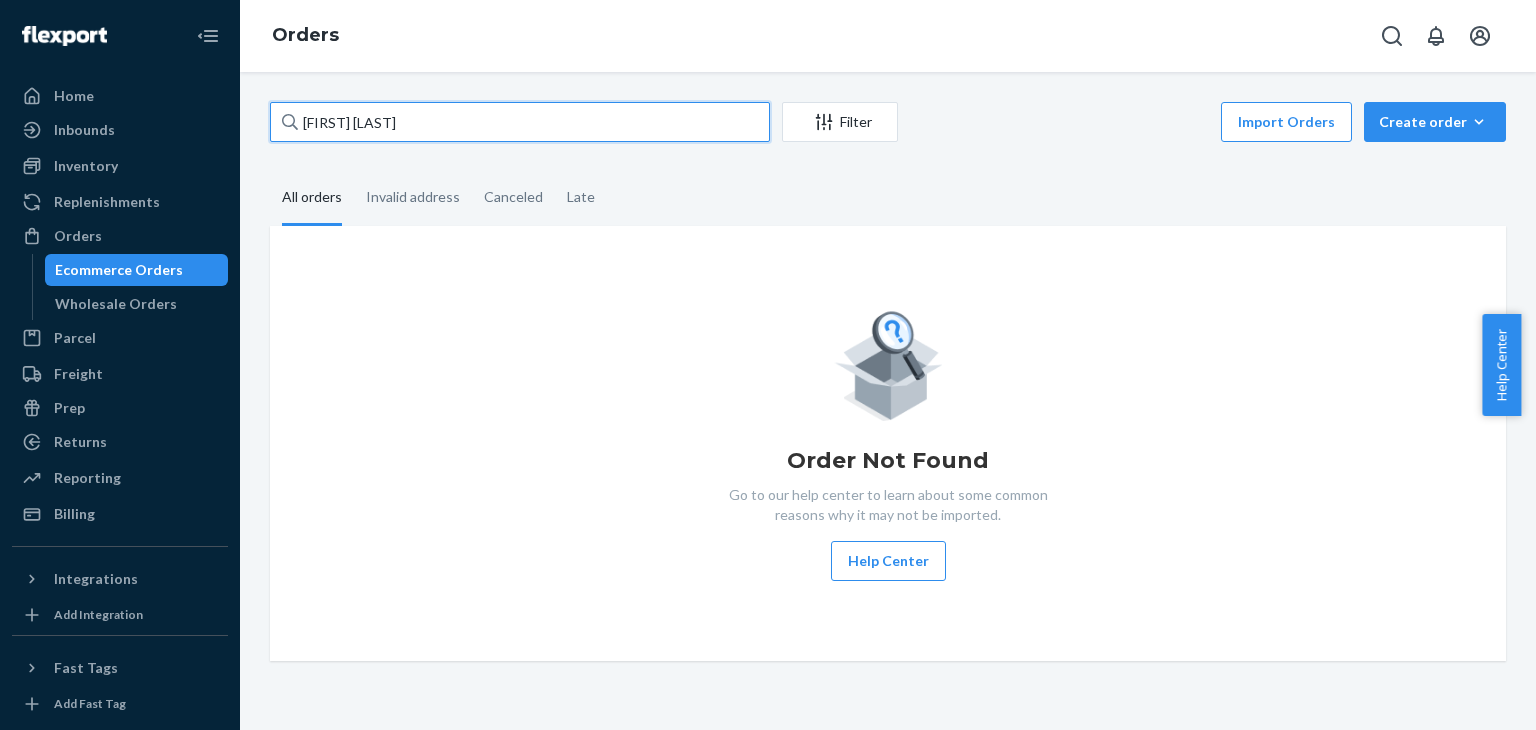 click on "[FIRST] [LAST]" at bounding box center [520, 122] 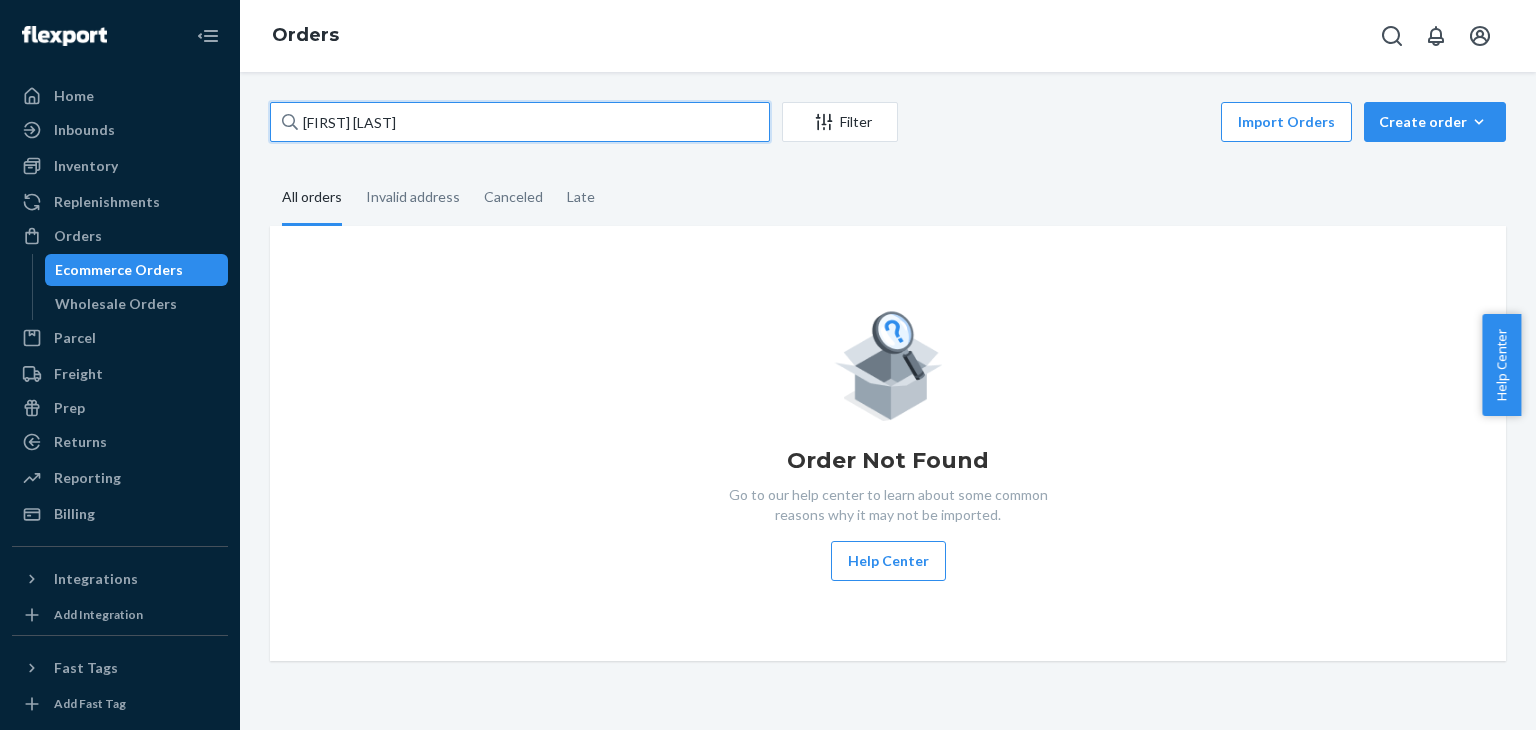 type 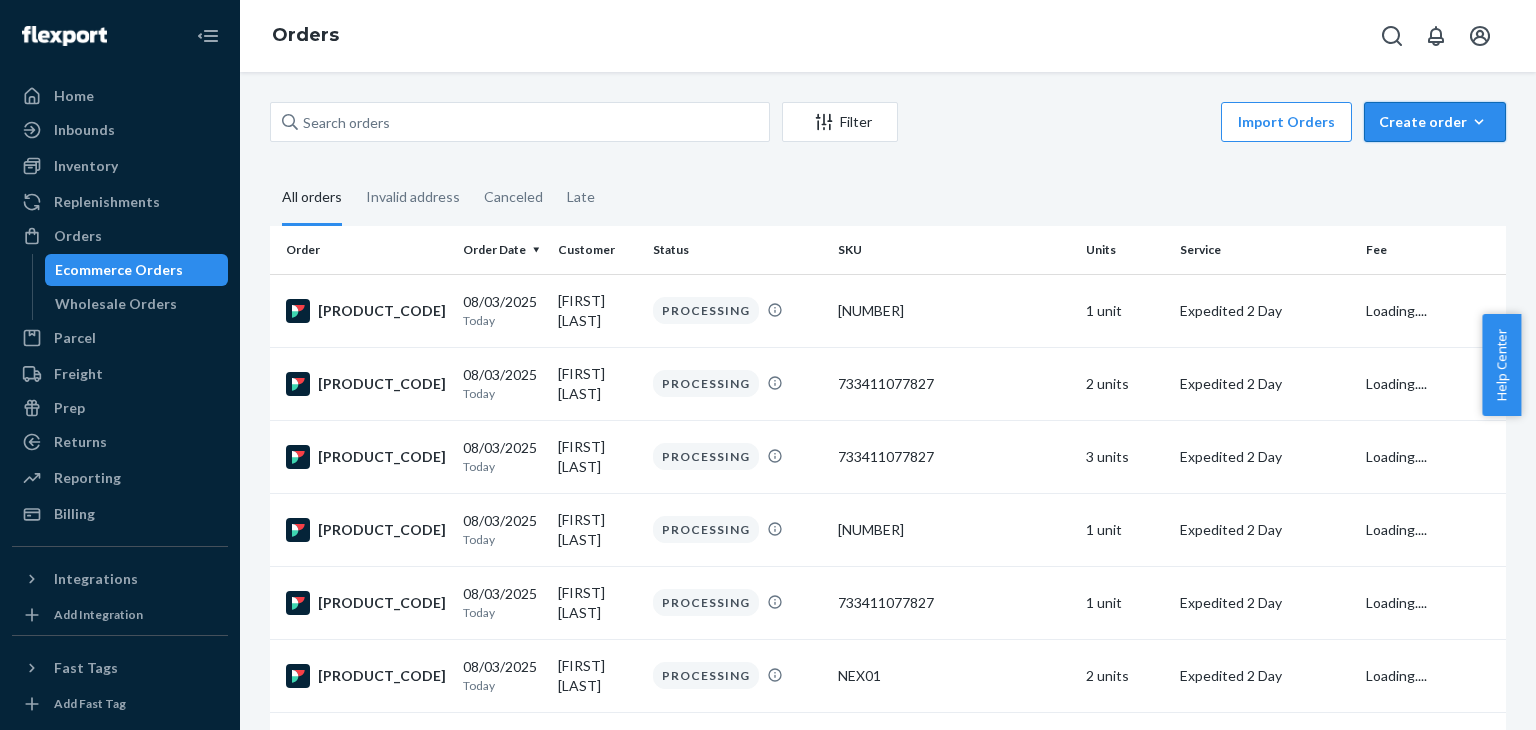 click on "Create order" at bounding box center (1435, 122) 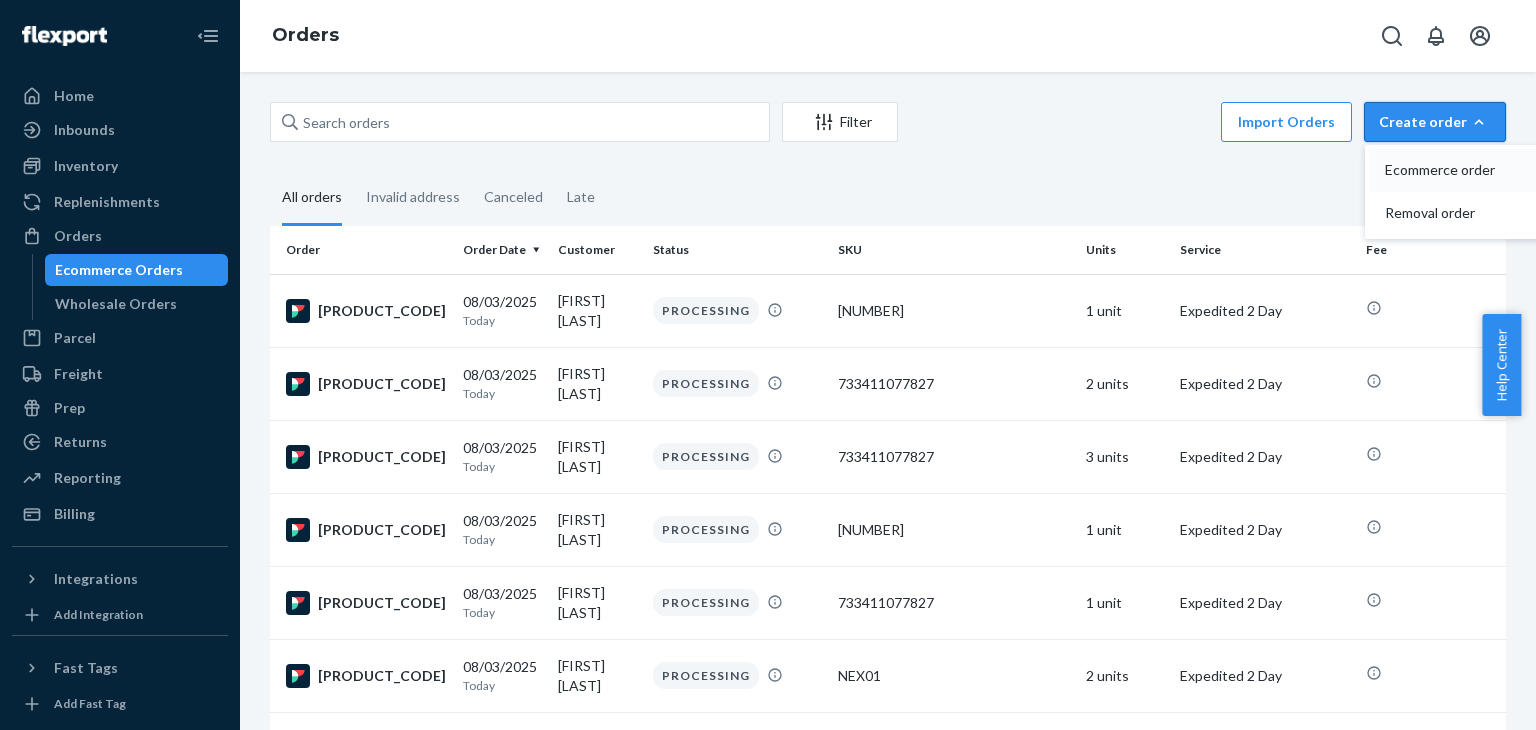 click on "Ecommerce order" at bounding box center [1447, 170] 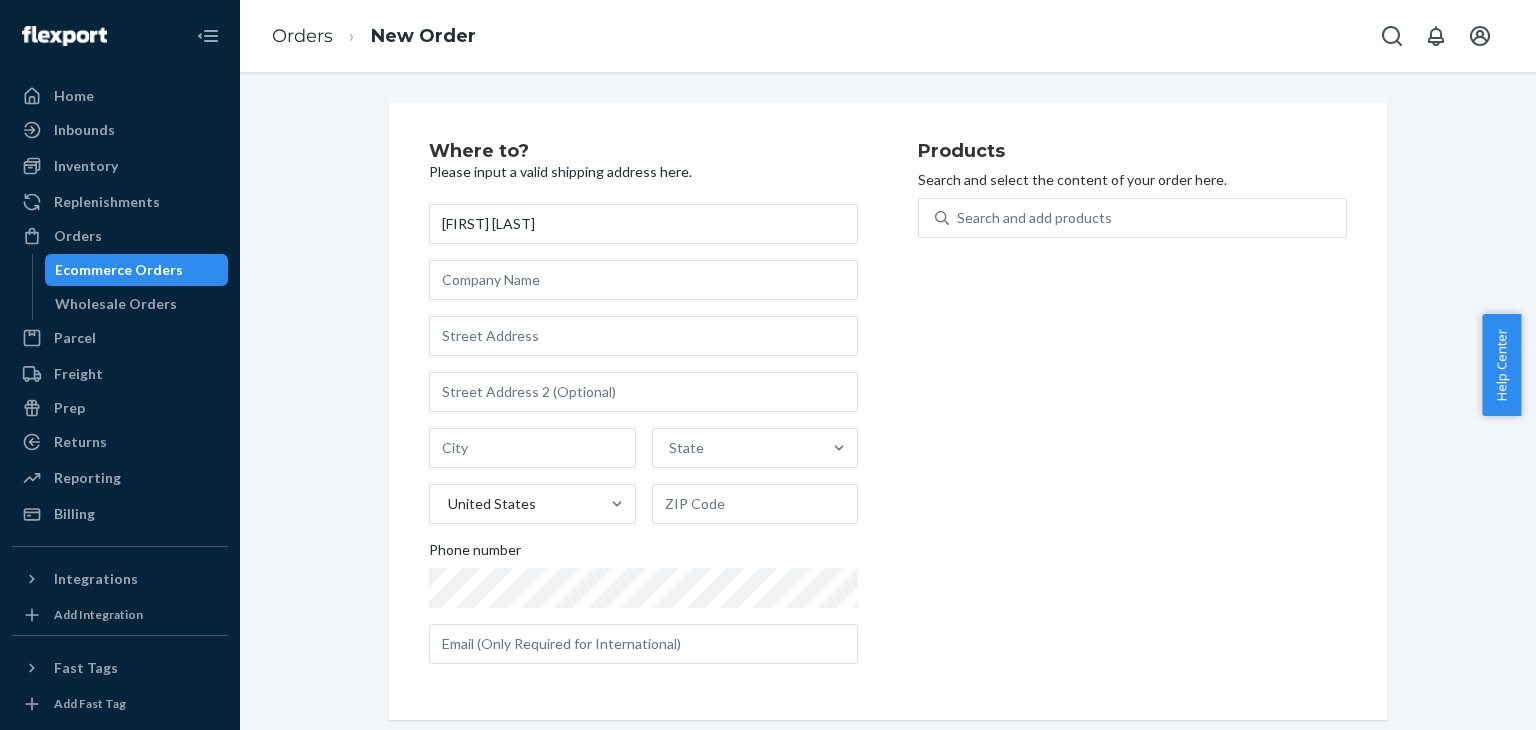 type on "[FIRST] [LAST]" 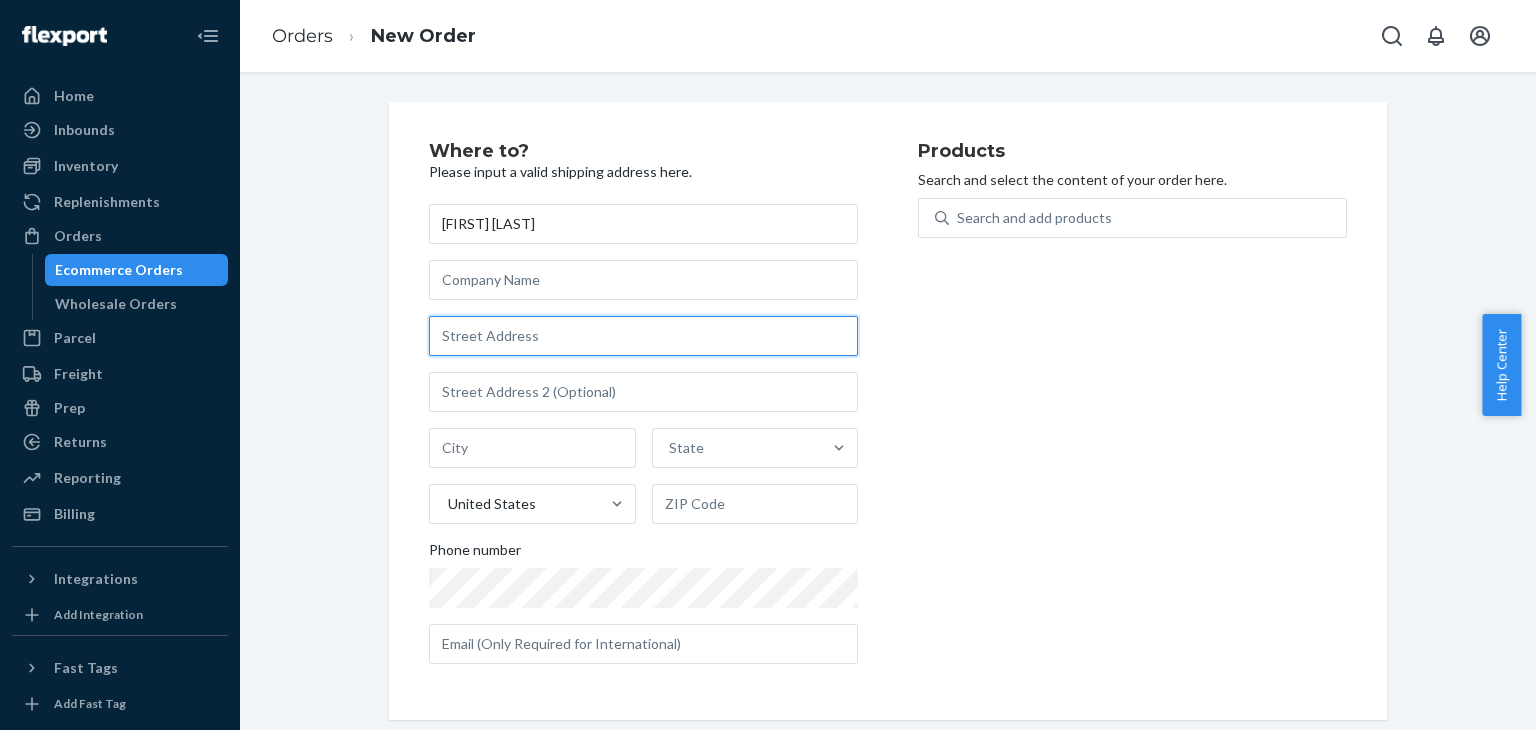 click at bounding box center [643, 336] 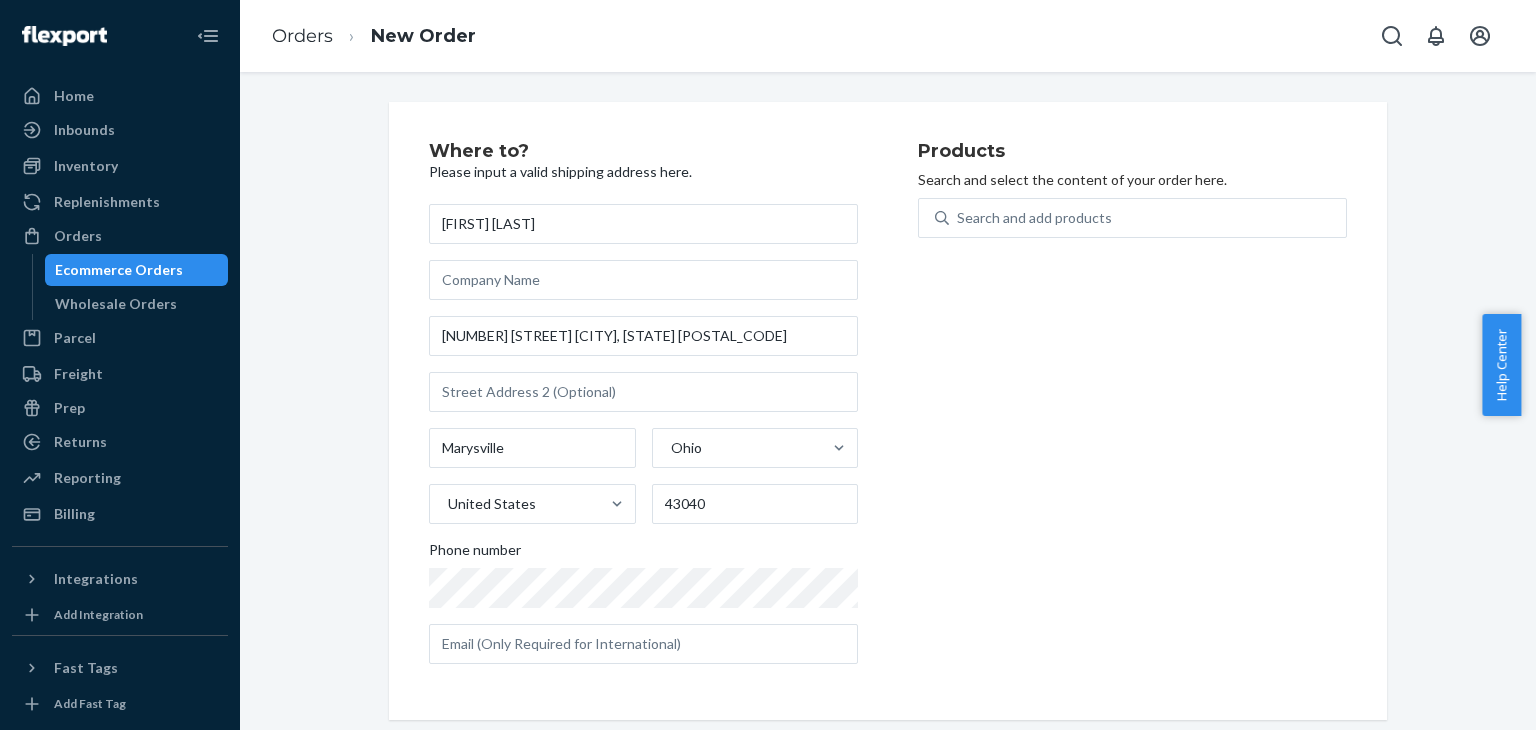 type on "[NUMBER] [STREET]" 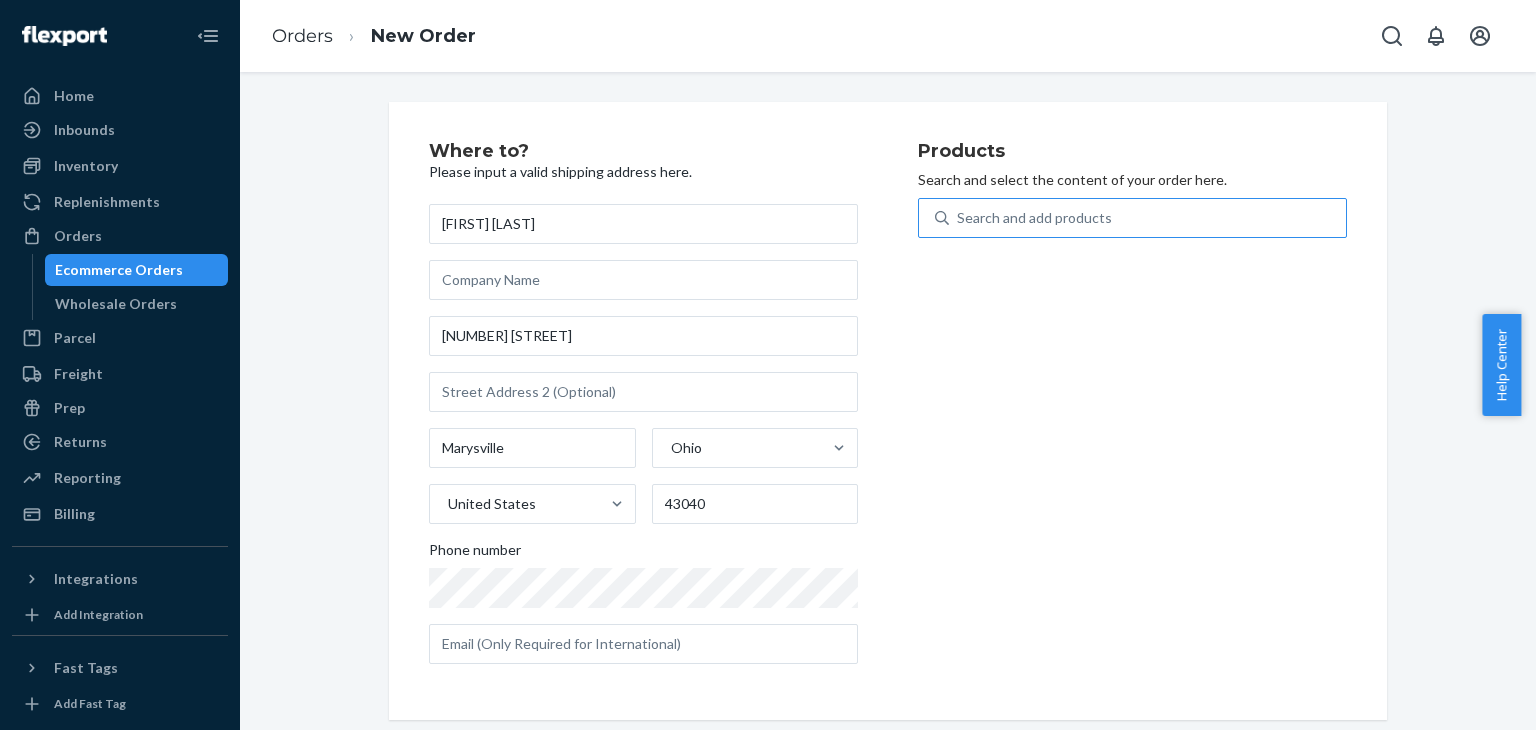 click on "Search and add products" at bounding box center [1034, 218] 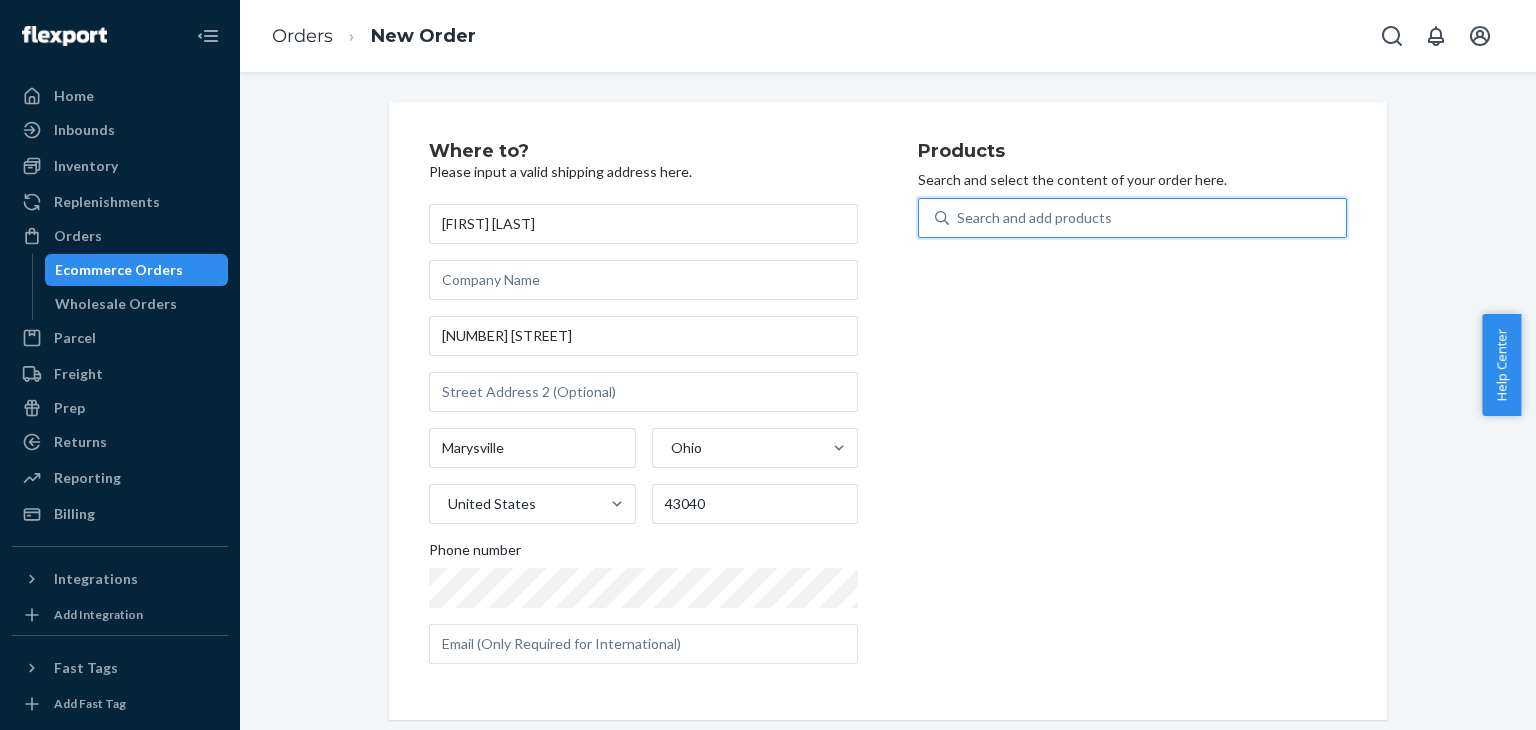type on "p" 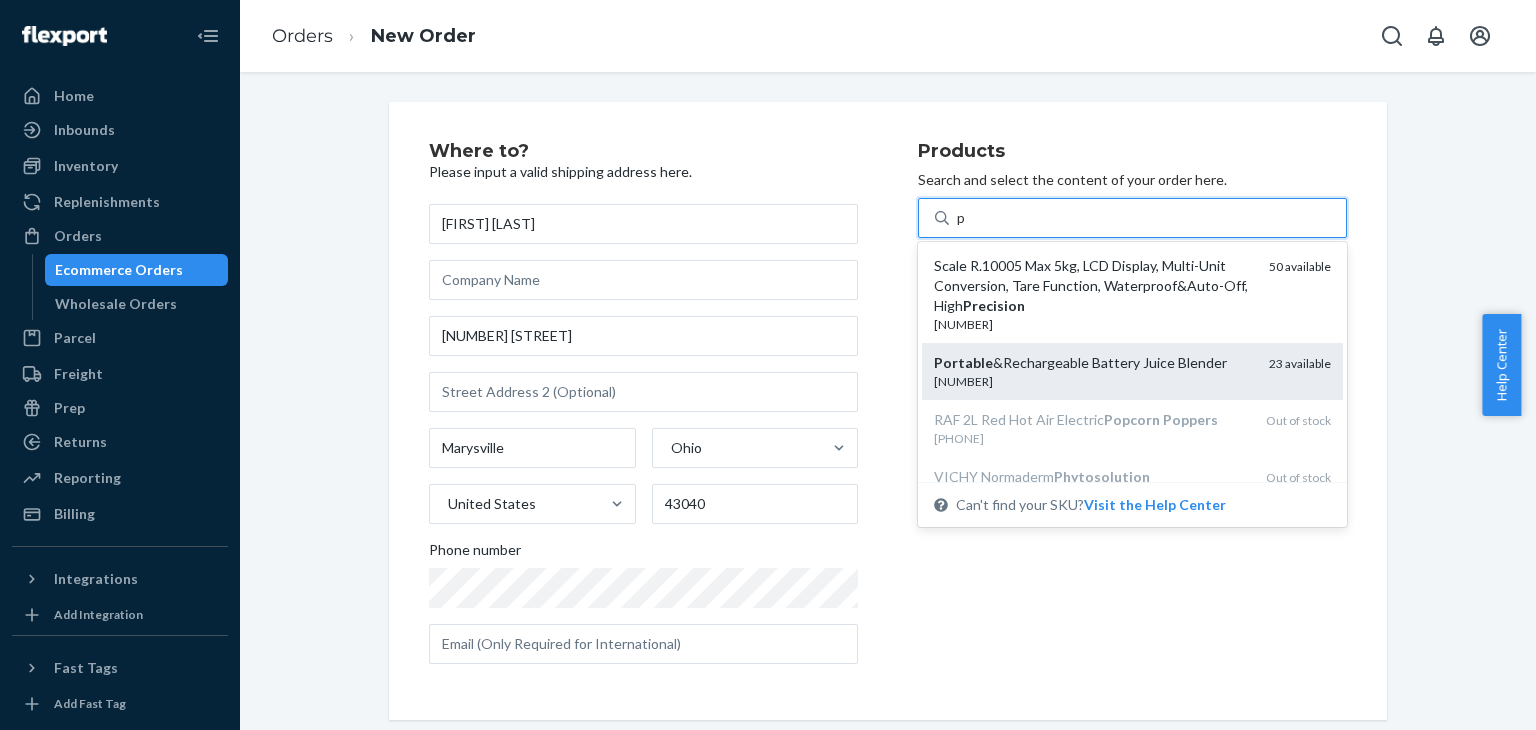 click on "[NUMBER]" at bounding box center [1093, 381] 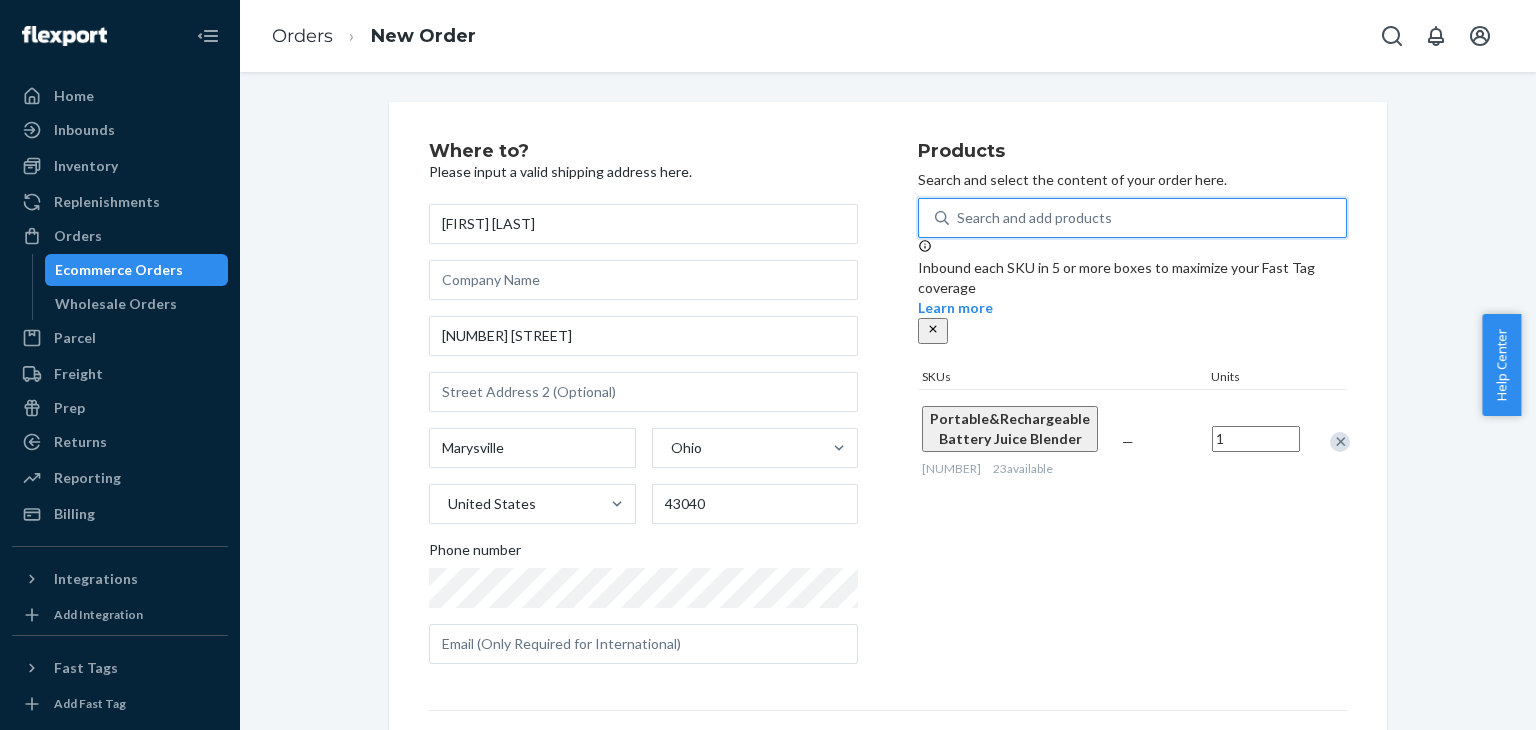 click on "Products Search and select the content of your order here.       0 results available. Select is focused ,type to refine list, press Down to open the menu,  Search and add products Inbound each SKU in 5 or more boxes to maximize your Fast Tag coverage Learn more SKUs Units Portable&Rechargeable Battery Juice Blender [NUMBER] [NUMBER]  available — 1" at bounding box center (1132, 411) 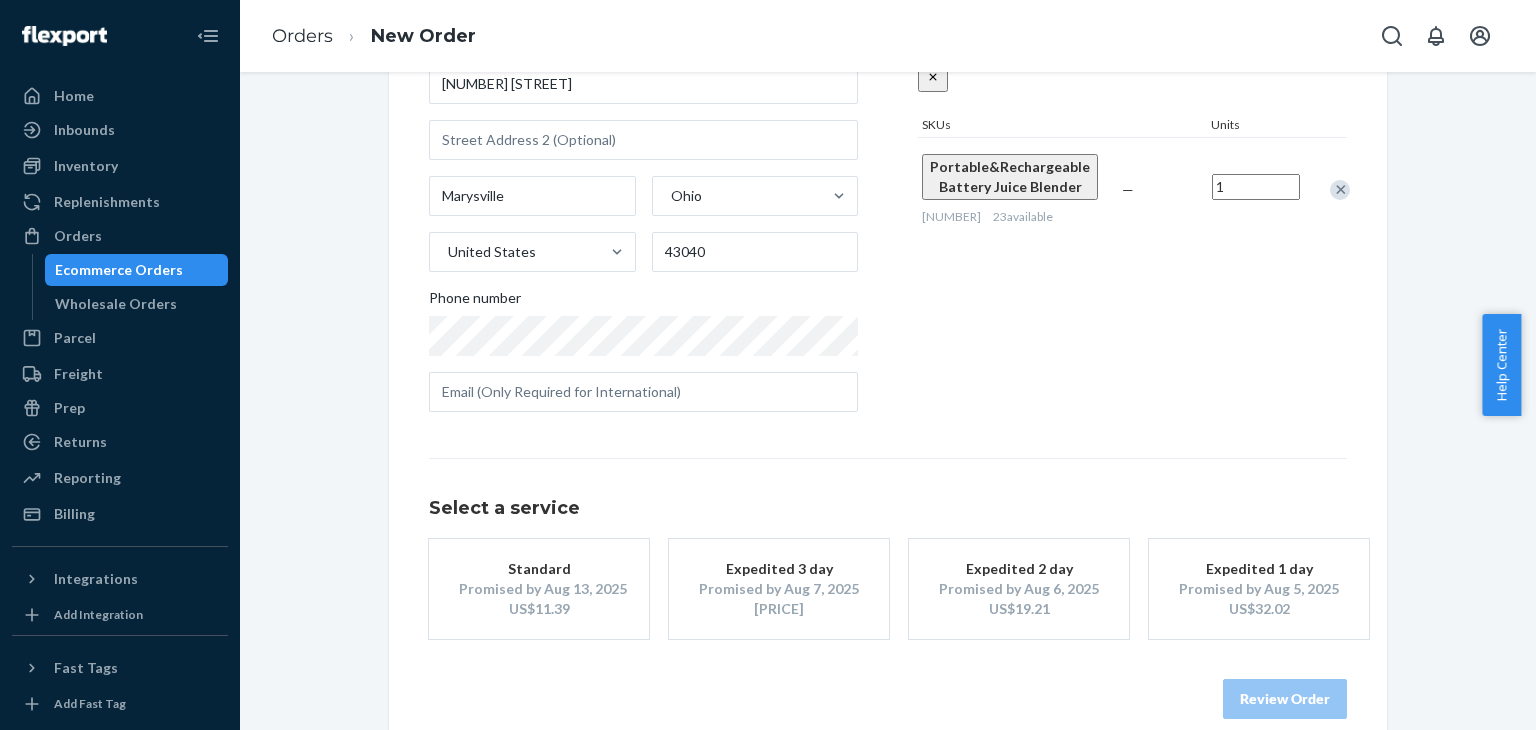 scroll, scrollTop: 280, scrollLeft: 0, axis: vertical 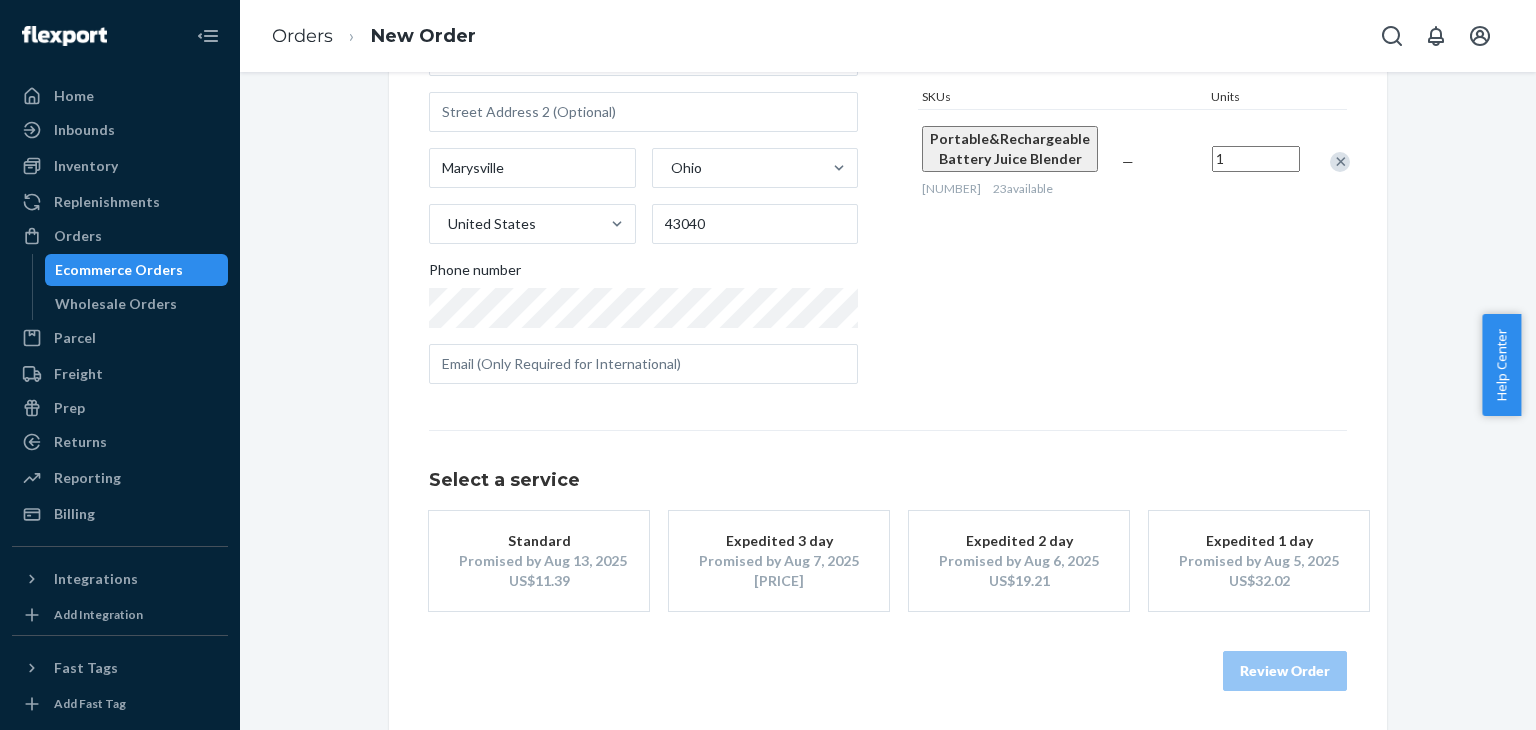 click on "Expedited 2 day" at bounding box center (1019, 541) 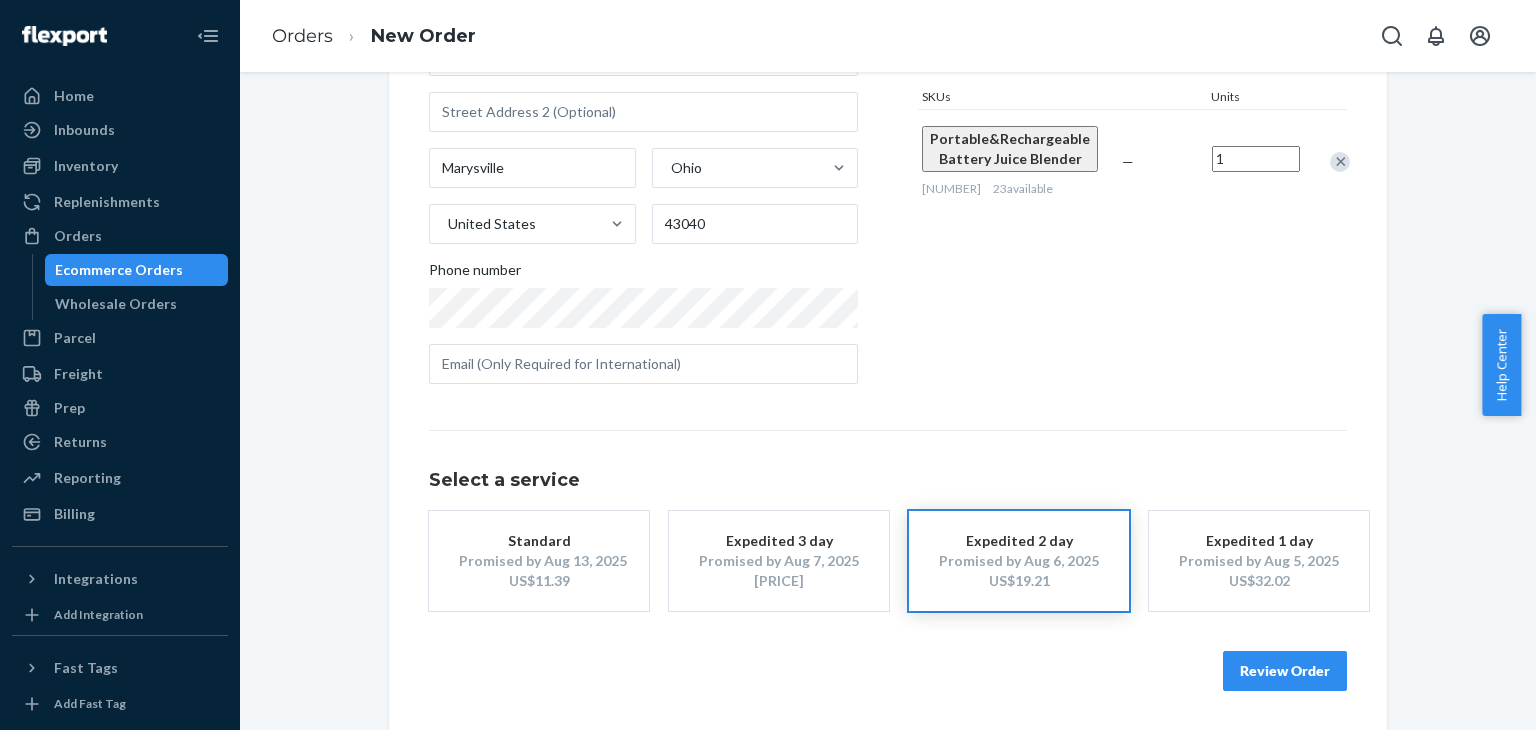 click on "Review Order" at bounding box center [1285, 671] 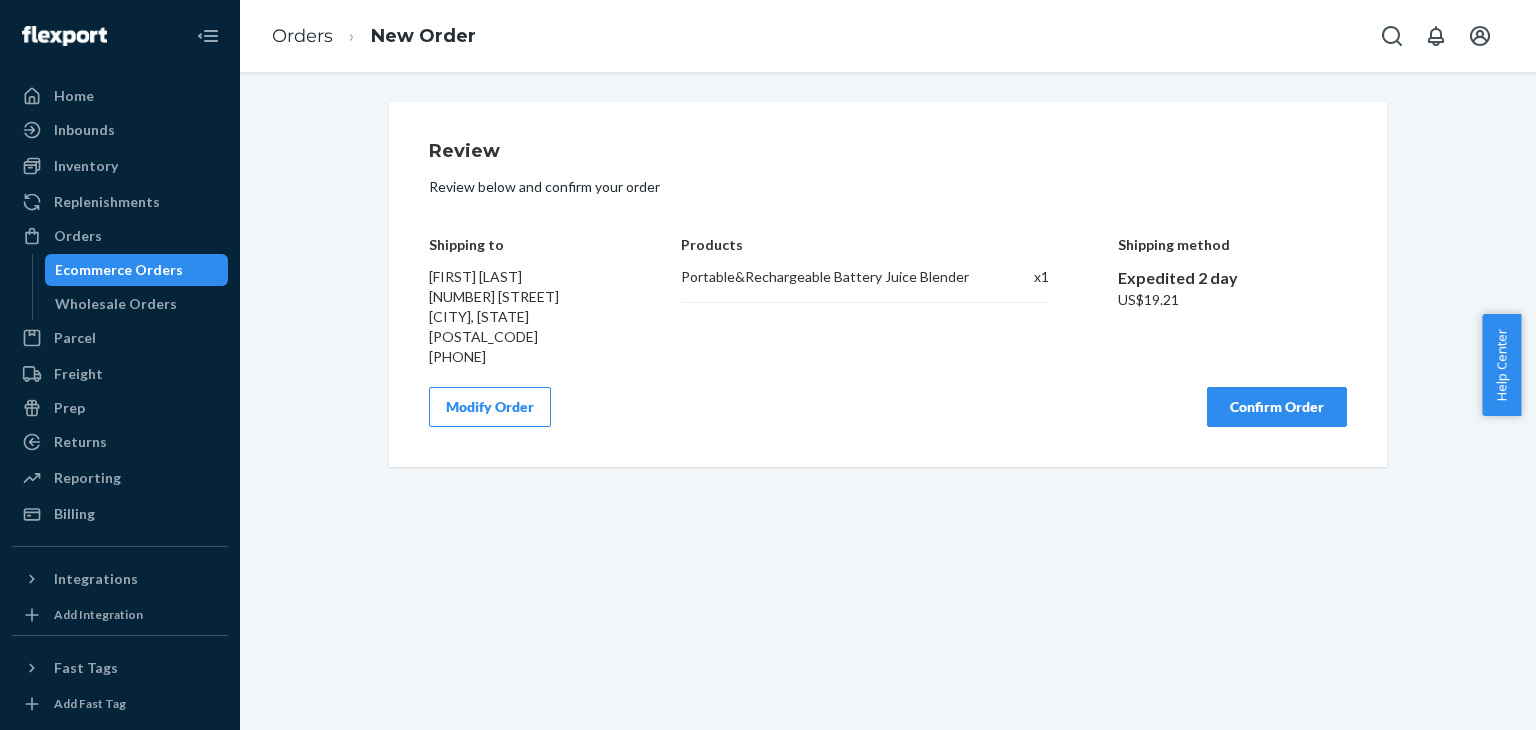 scroll, scrollTop: 0, scrollLeft: 0, axis: both 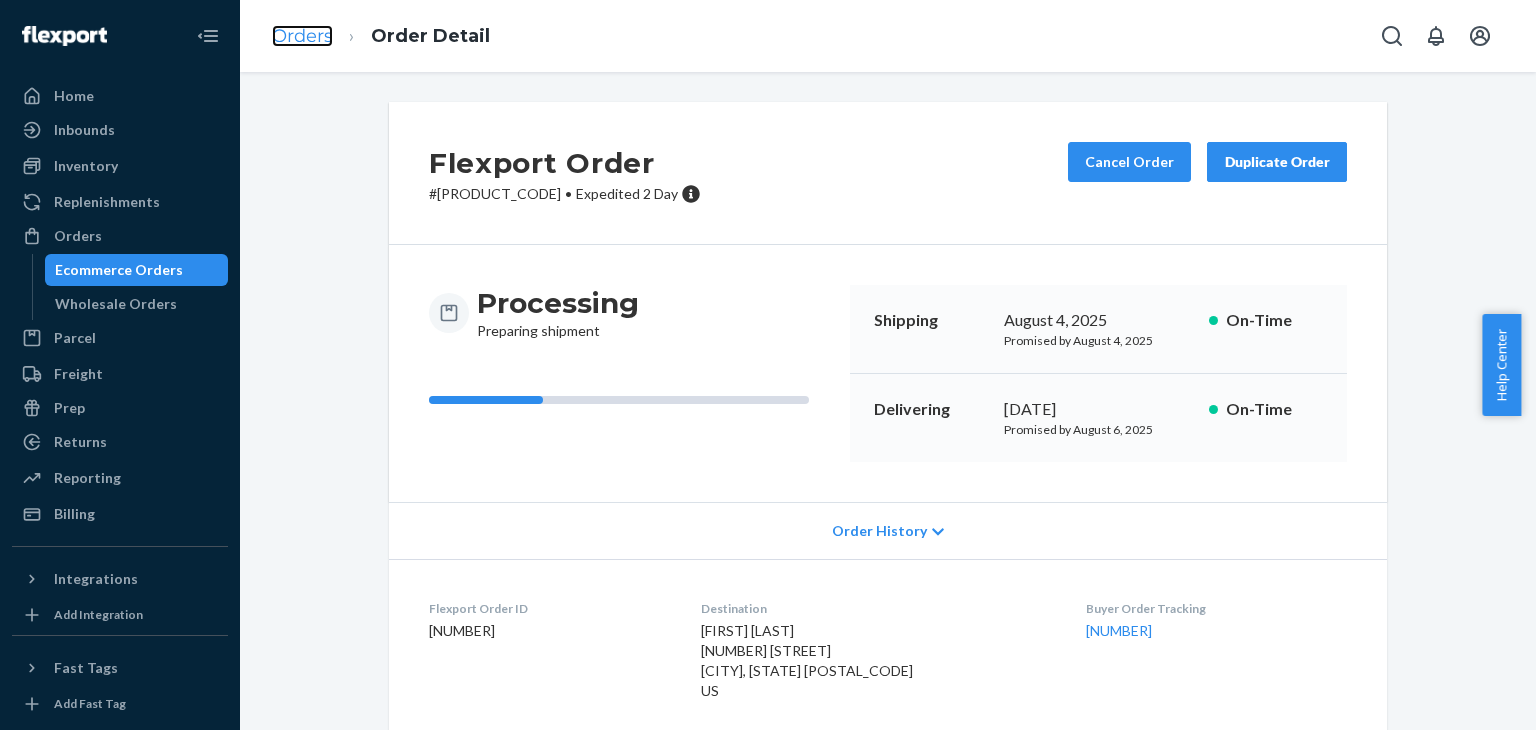 click on "Orders" at bounding box center (302, 36) 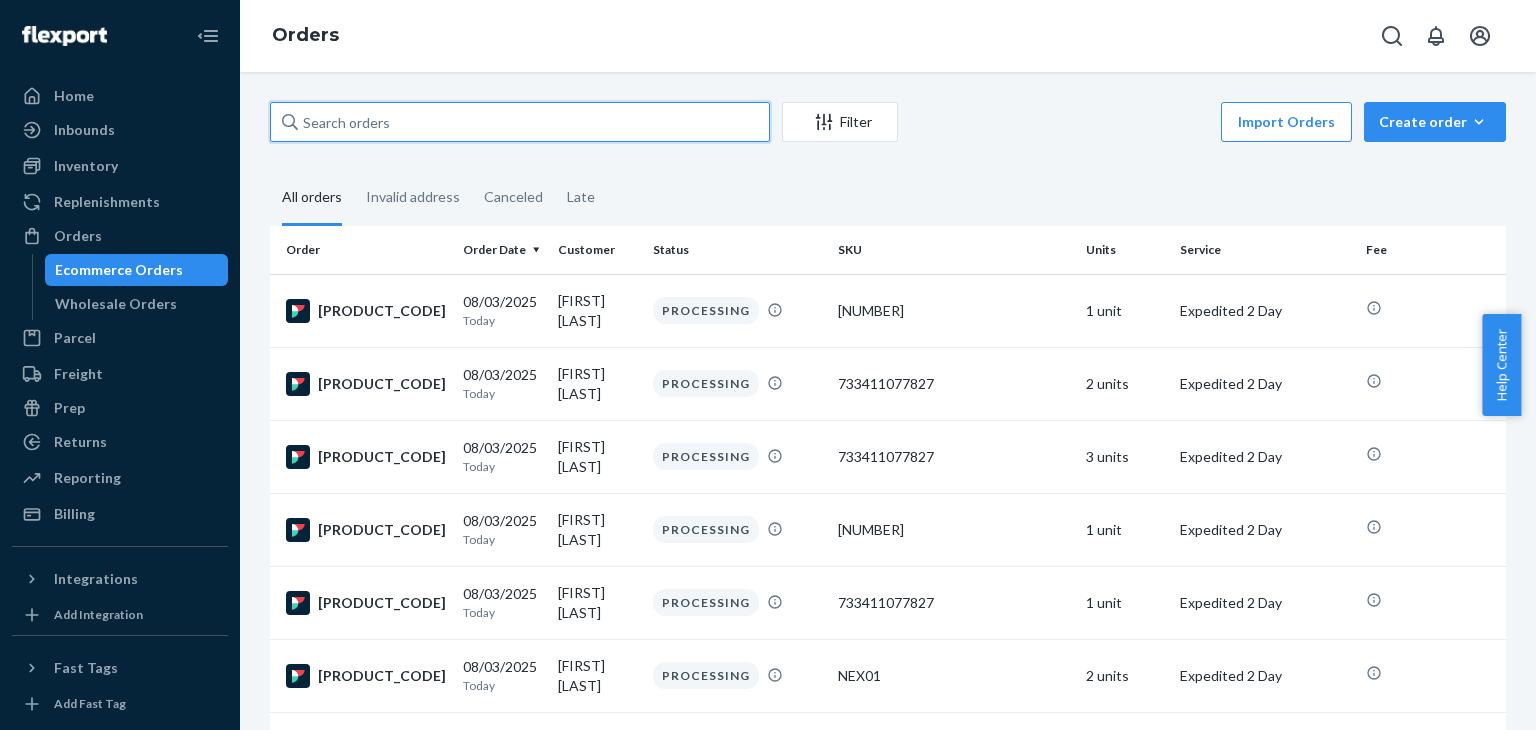 click at bounding box center [520, 122] 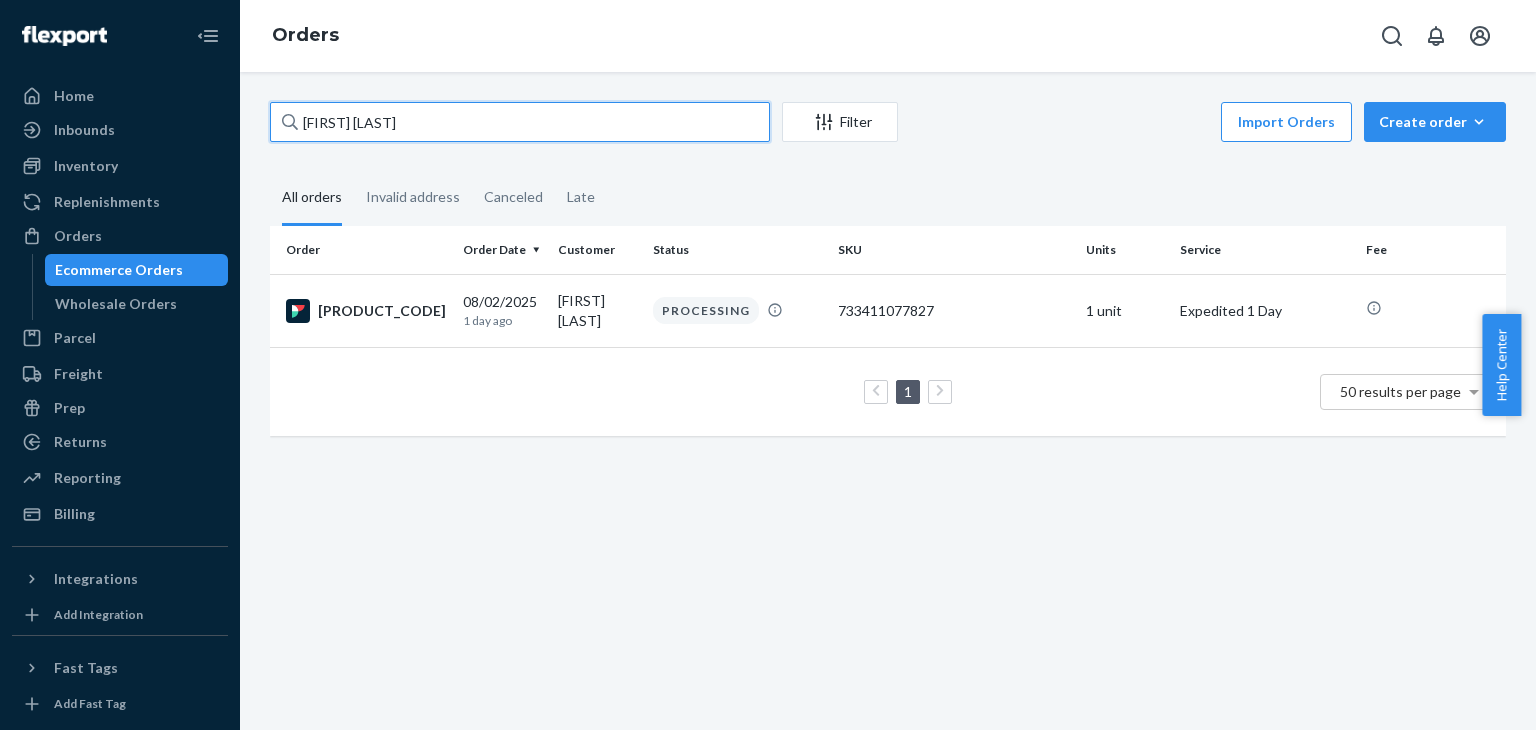 click on "[FIRST] [LAST]" at bounding box center [520, 122] 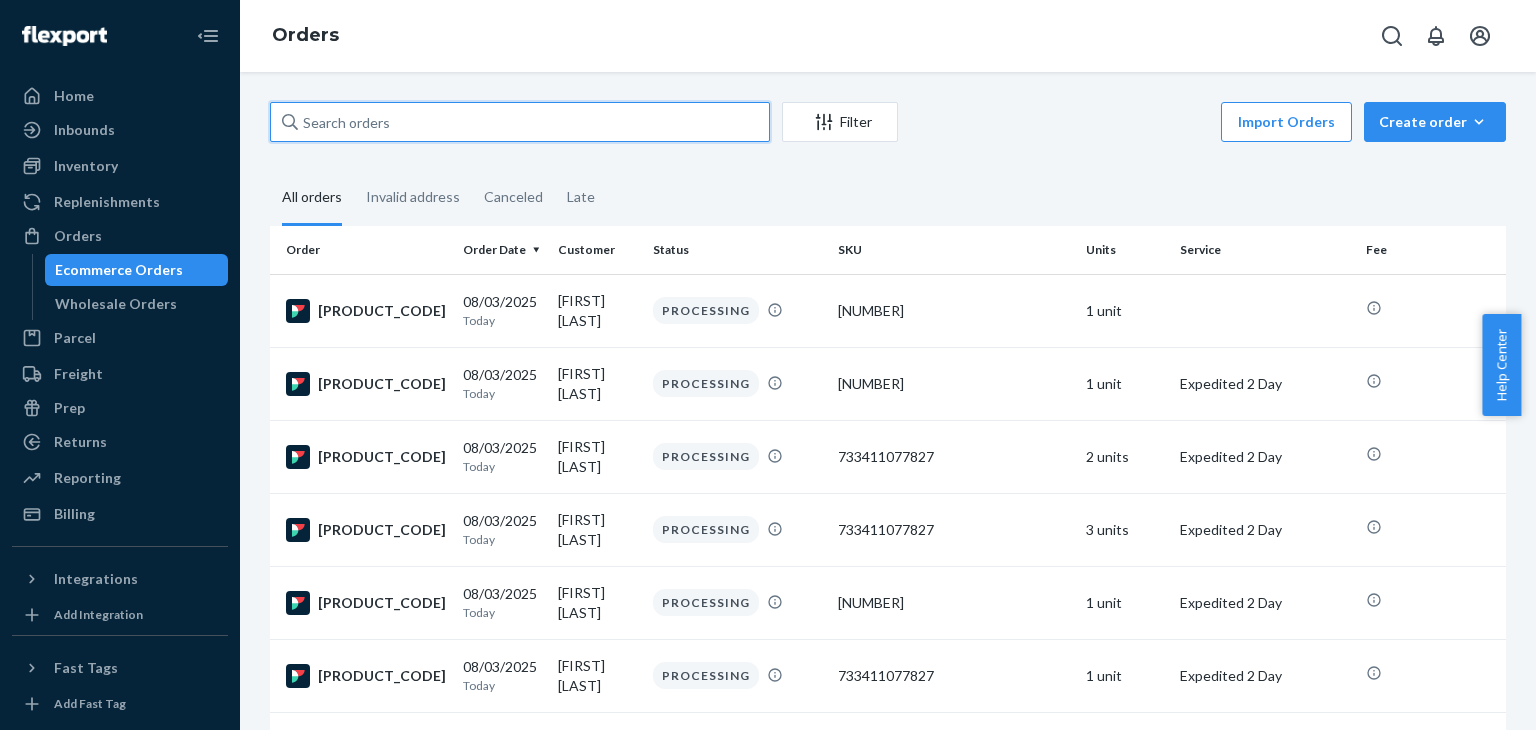 paste on "[FIRST] [LAST]" 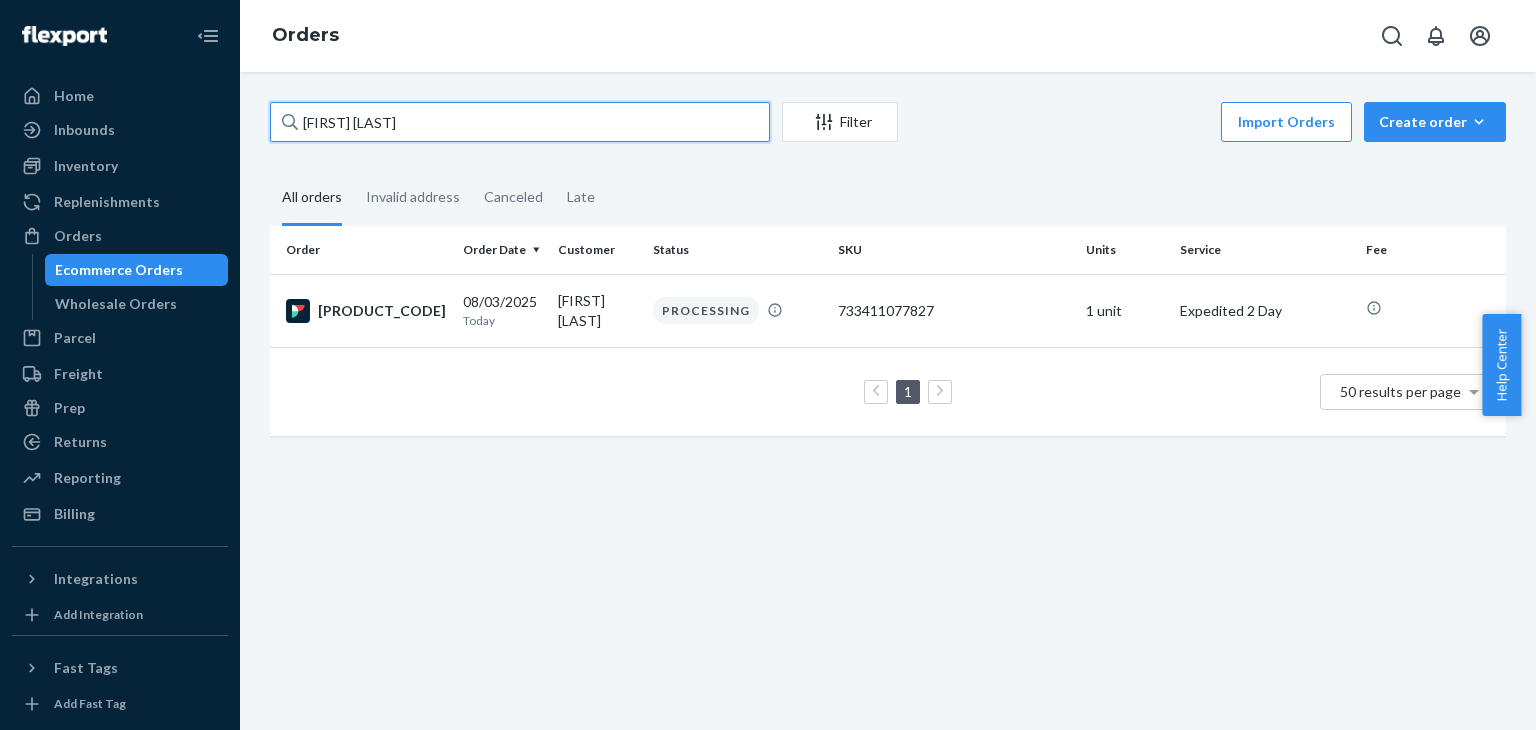 click on "[FIRST] [LAST]" at bounding box center [520, 122] 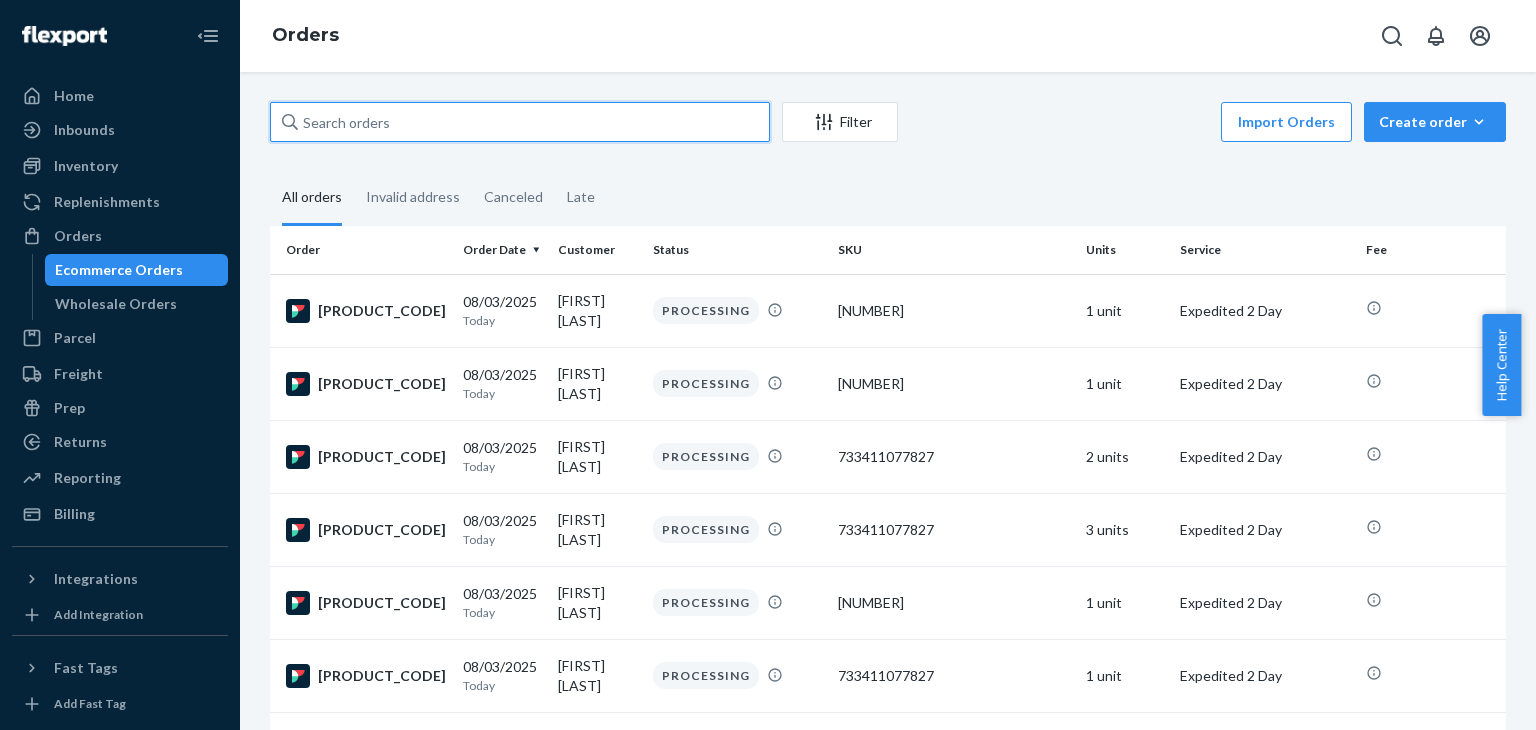 click at bounding box center [520, 122] 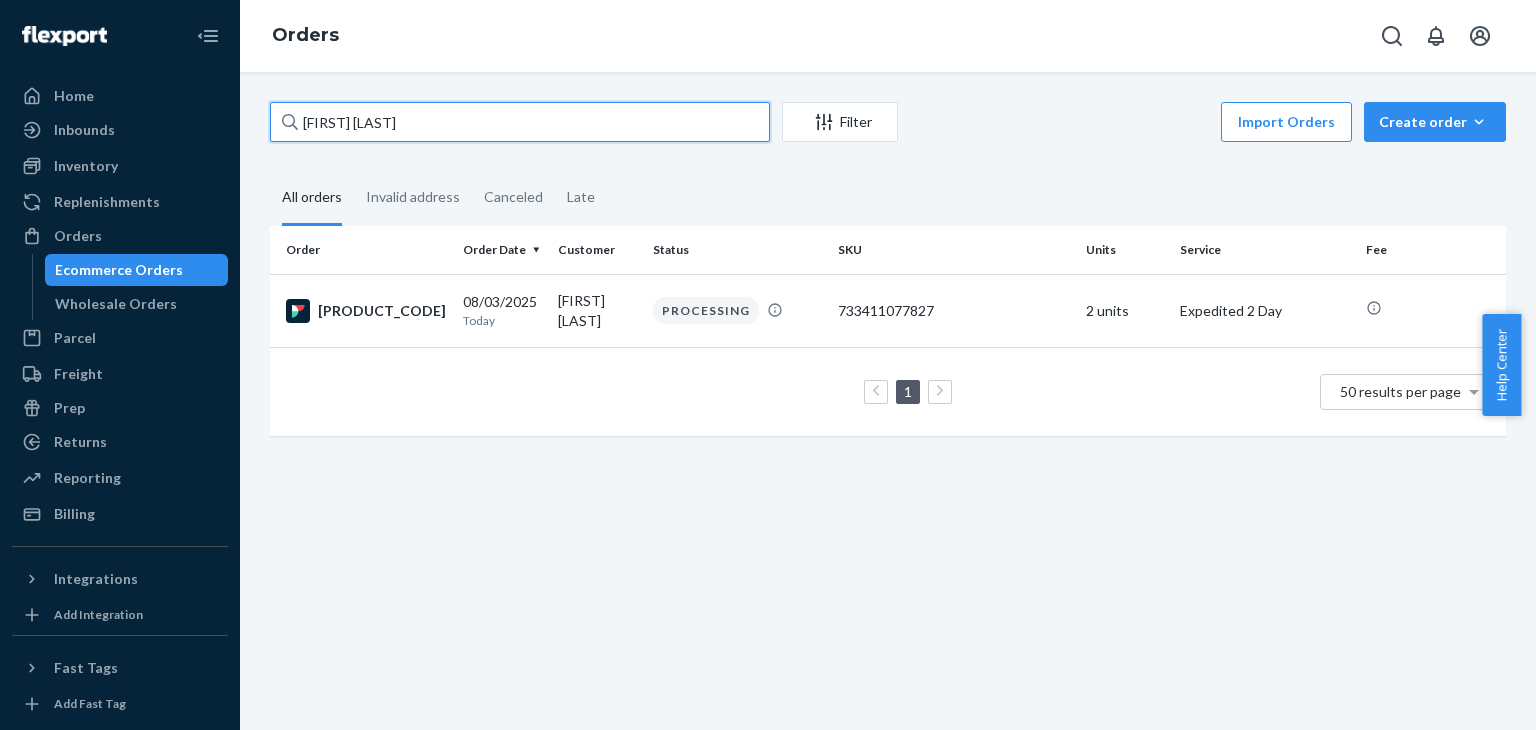 click on "[FIRST] [LAST]" at bounding box center (520, 122) 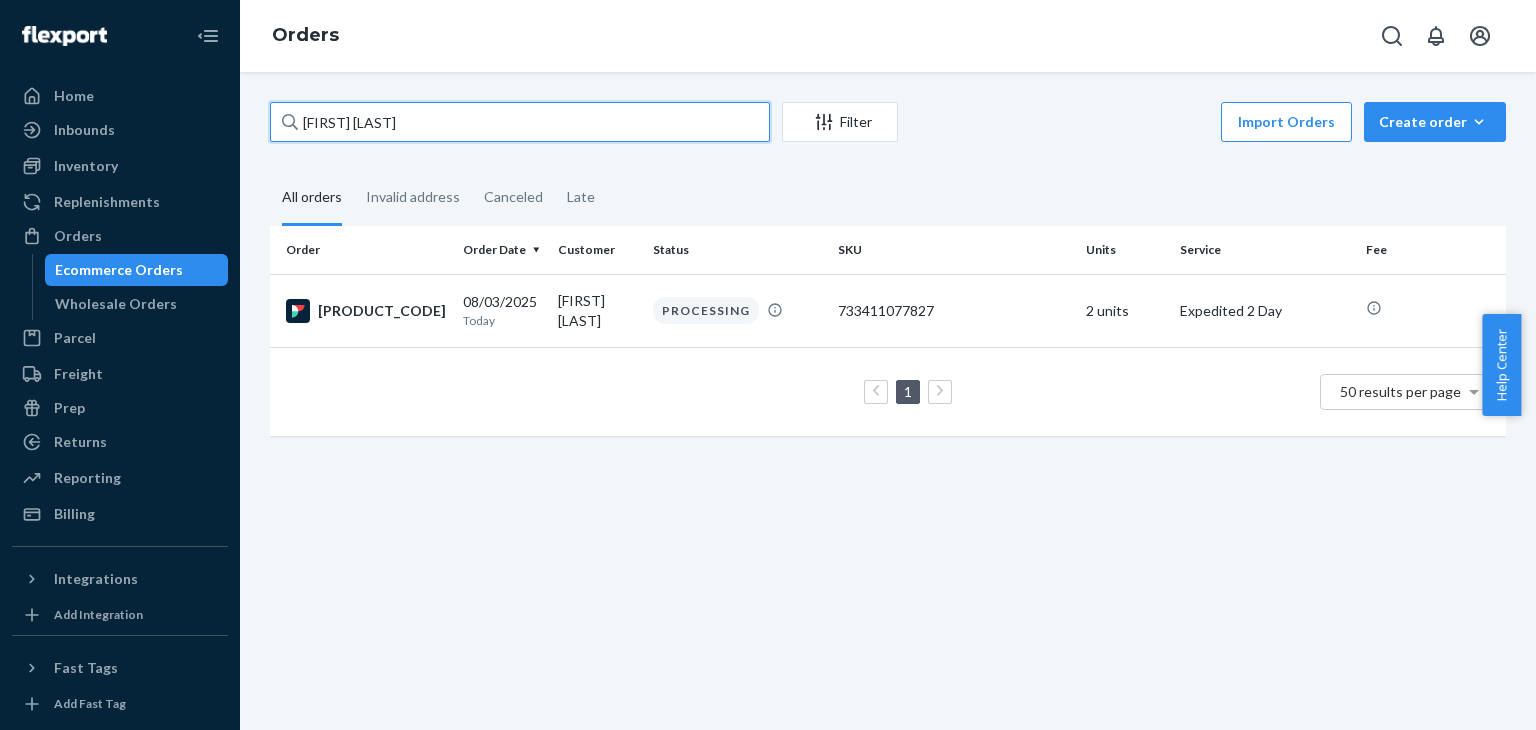 click on "[FIRST] [LAST]" at bounding box center (520, 122) 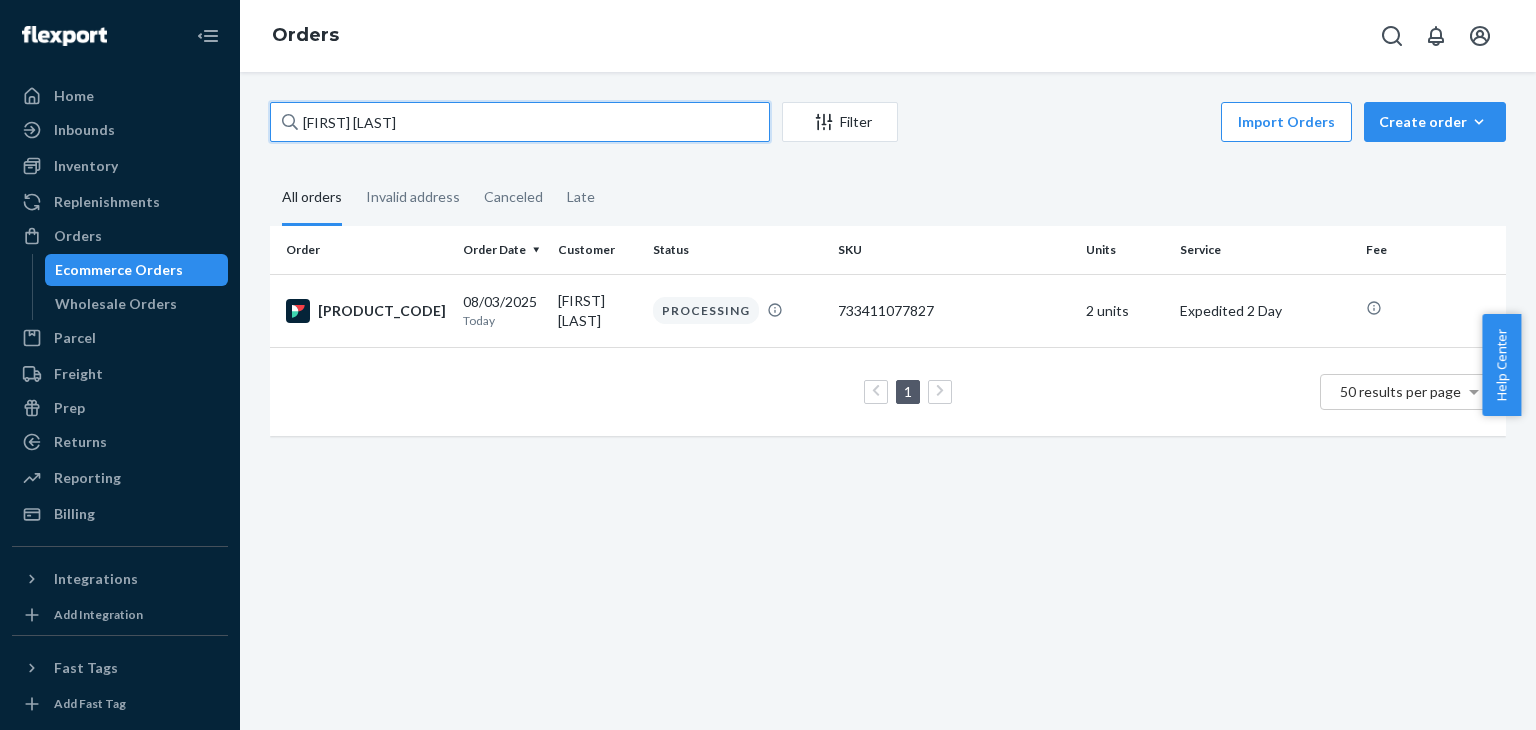 type 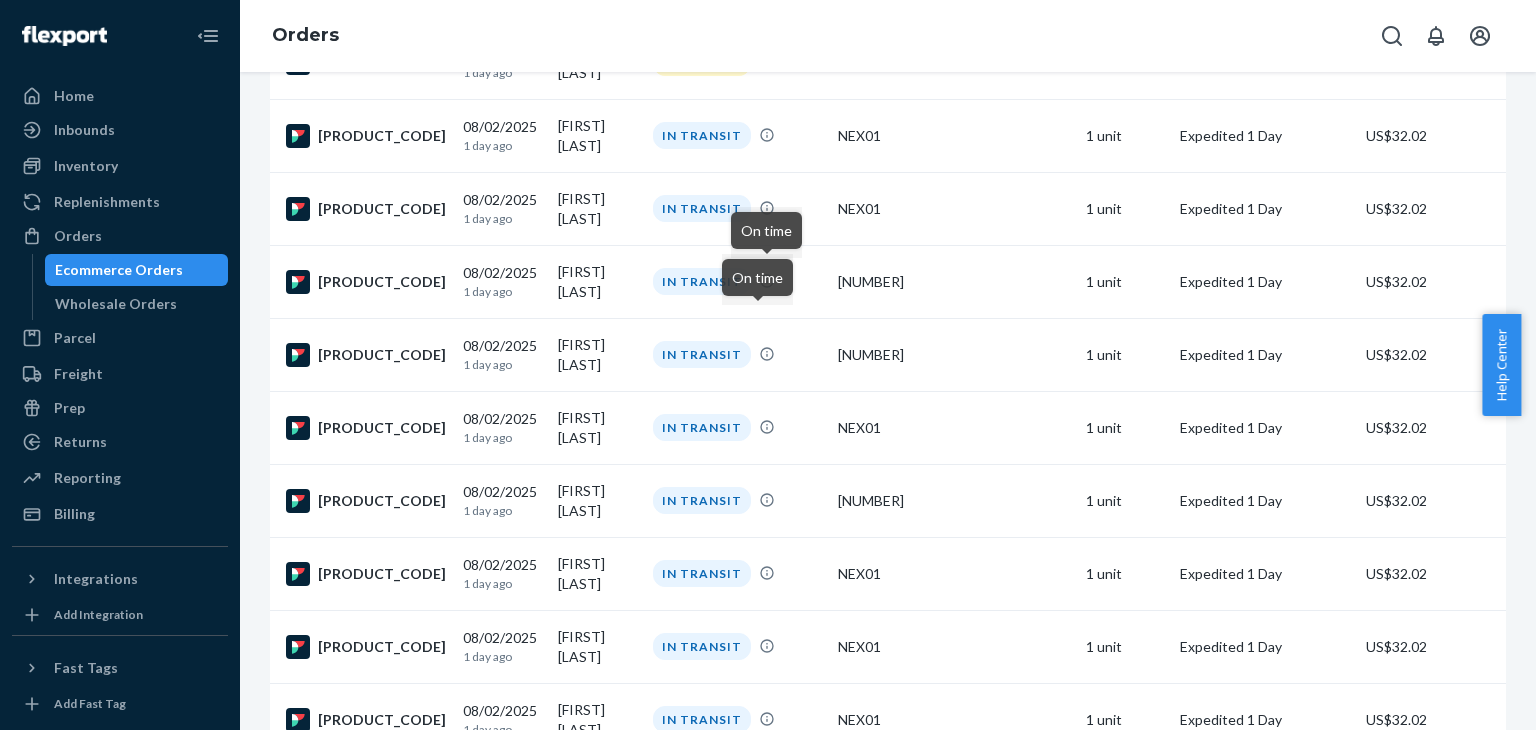 scroll, scrollTop: 1800, scrollLeft: 0, axis: vertical 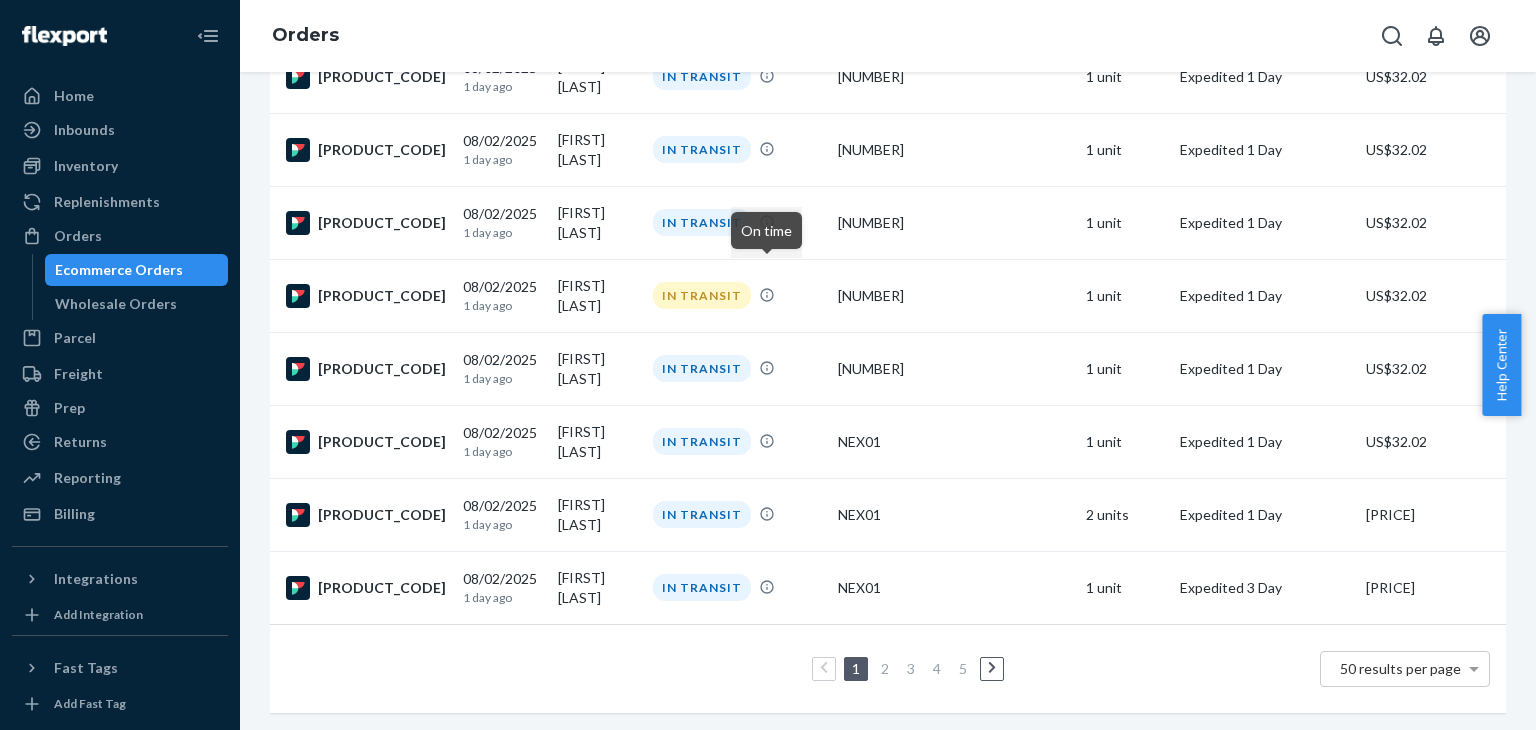click on "2" at bounding box center (885, 668) 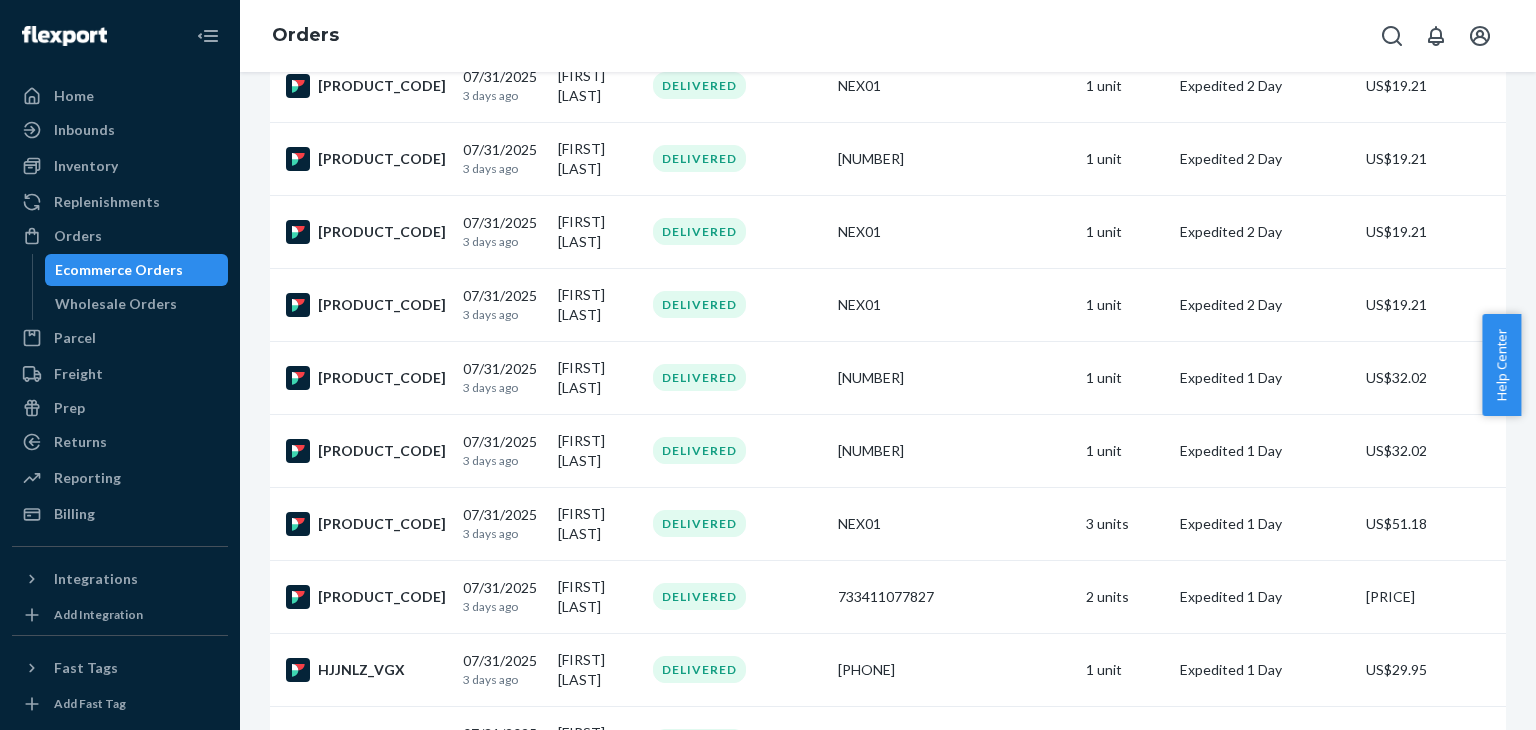 scroll, scrollTop: 3258, scrollLeft: 0, axis: vertical 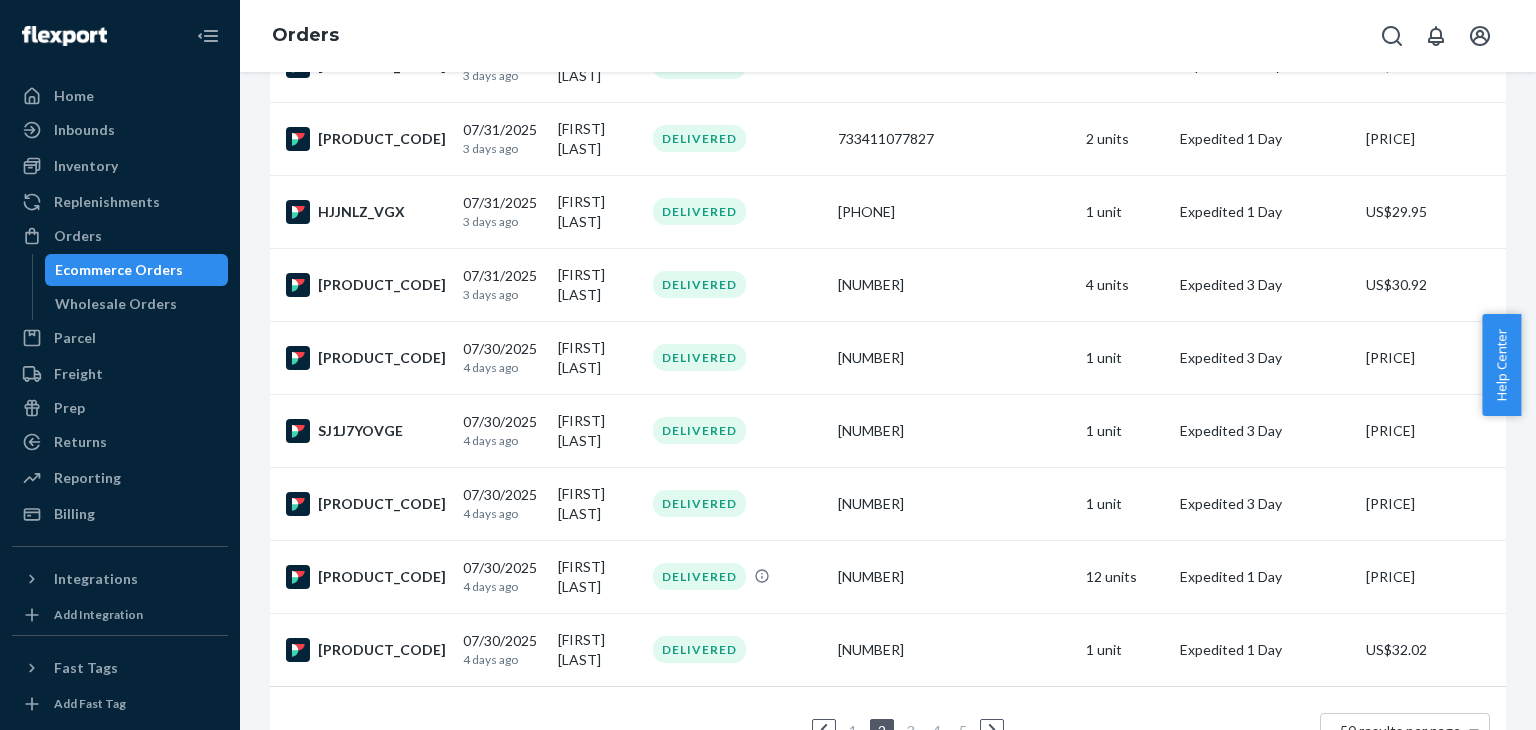 click on "1" at bounding box center (853, 730) 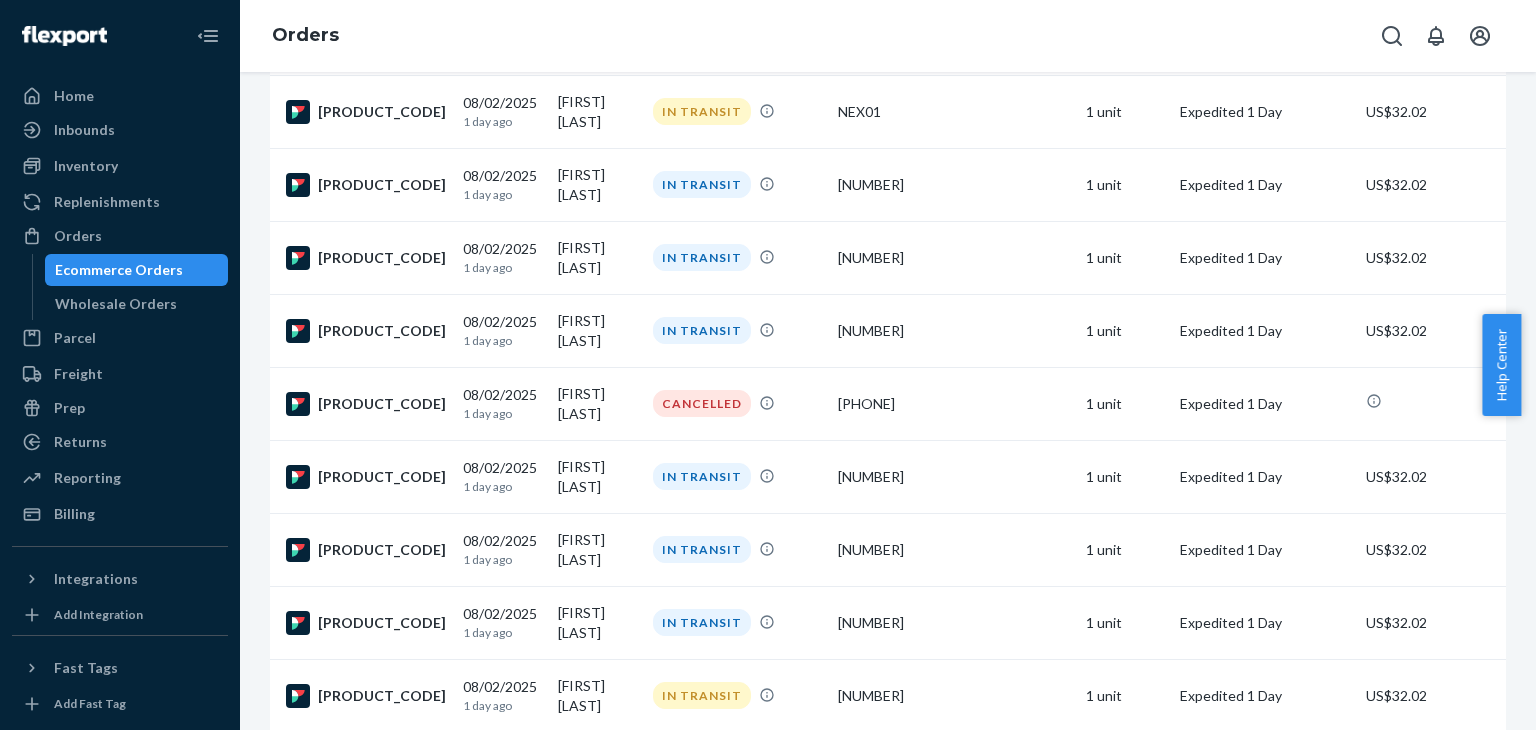 scroll, scrollTop: 3324, scrollLeft: 0, axis: vertical 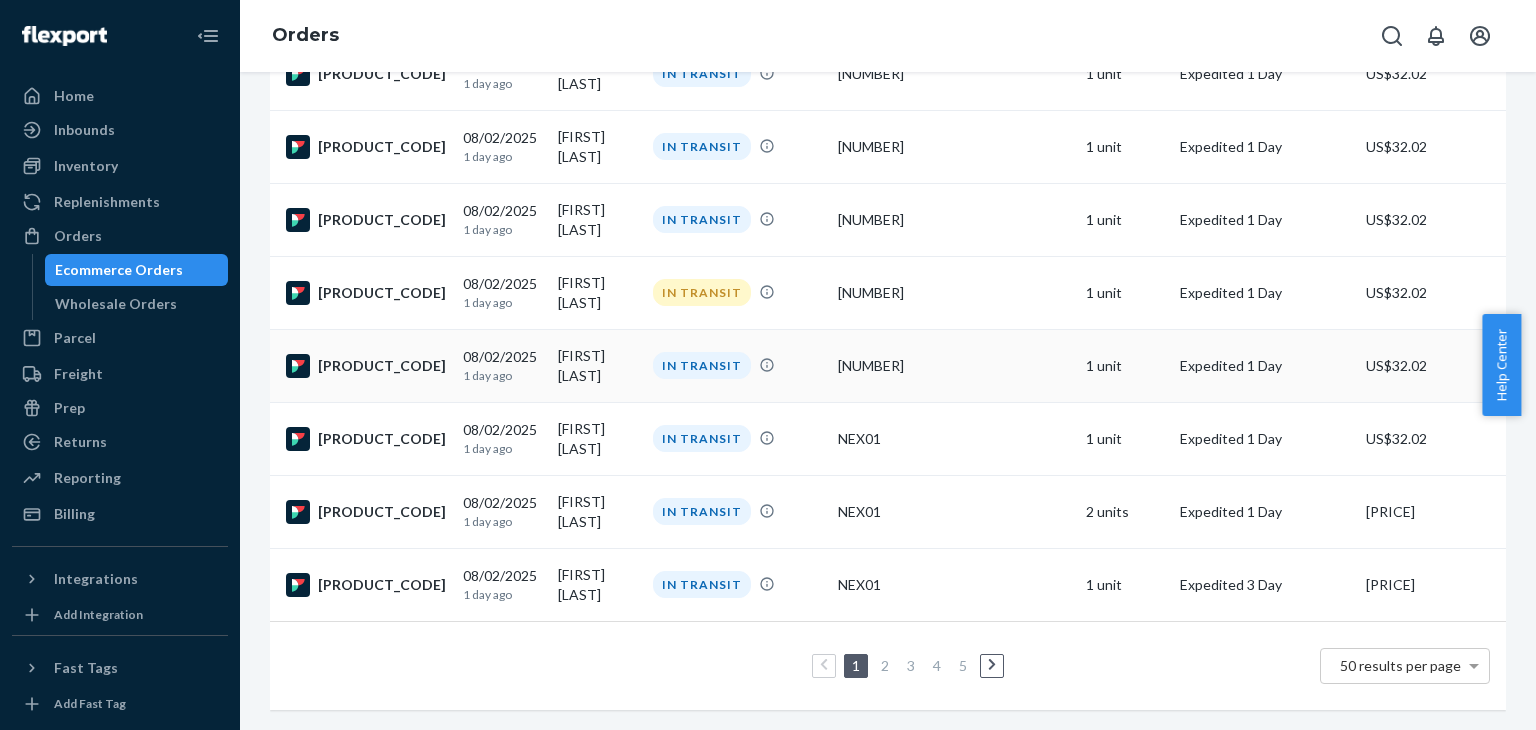 click on "IN TRANSIT" at bounding box center (737, 365) 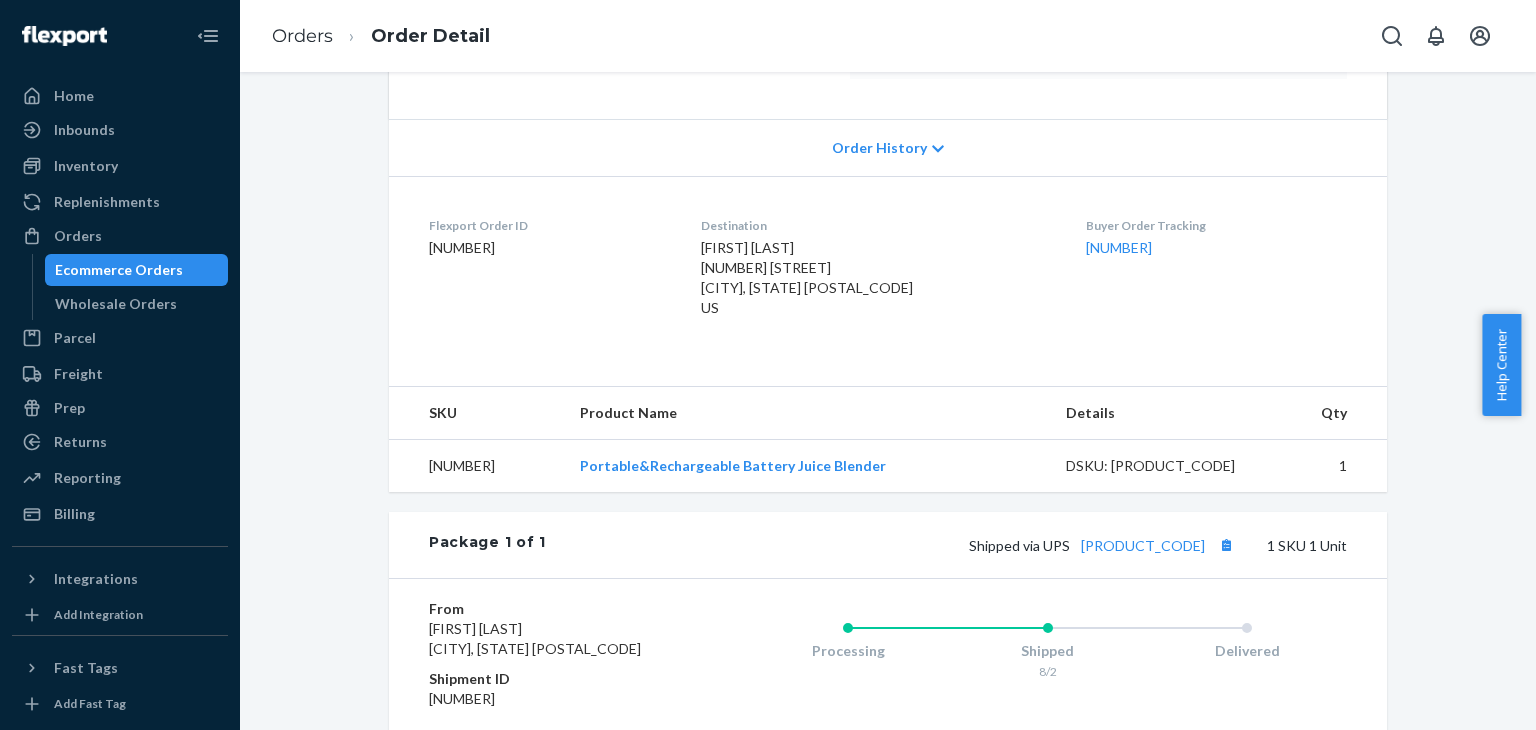 scroll, scrollTop: 0, scrollLeft: 0, axis: both 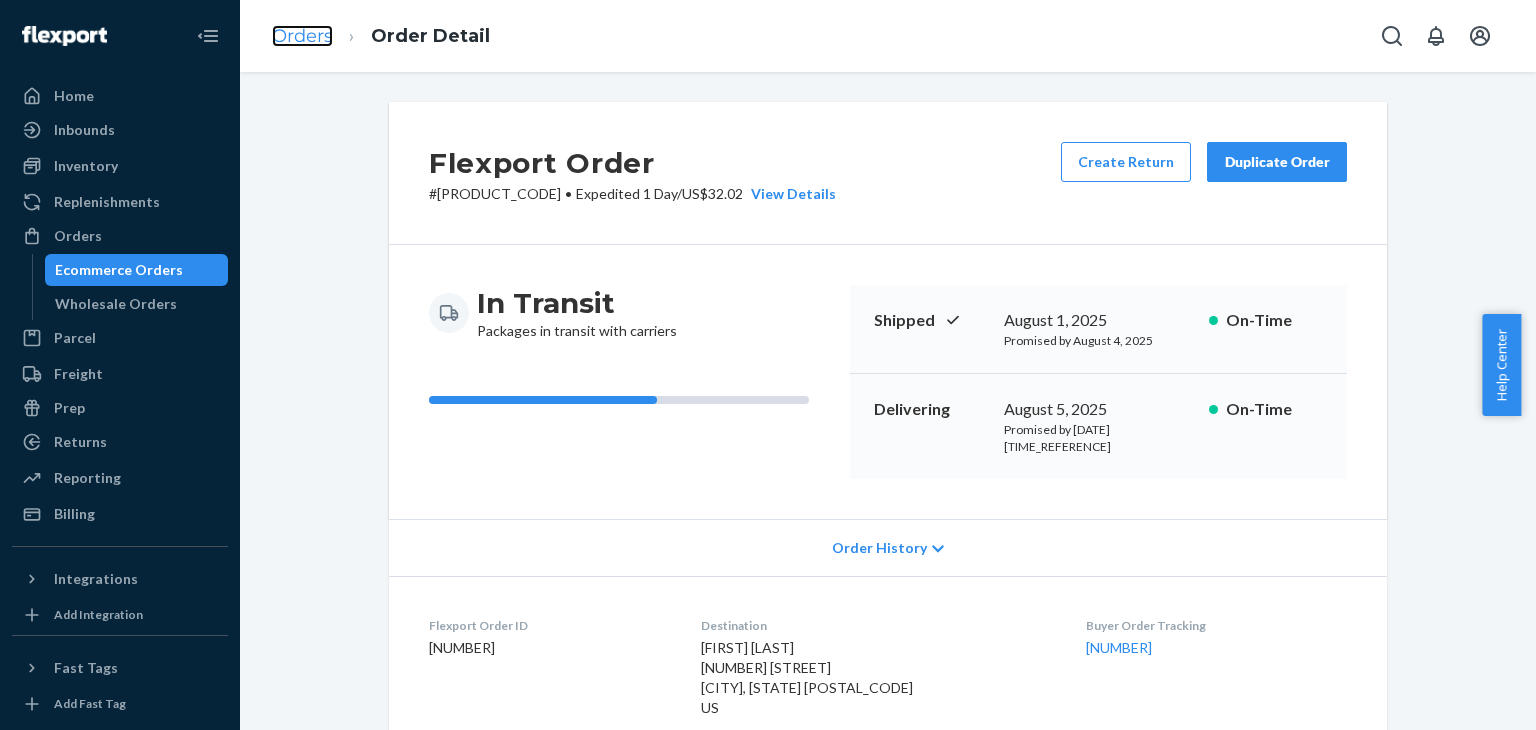 click on "Orders" at bounding box center (302, 36) 